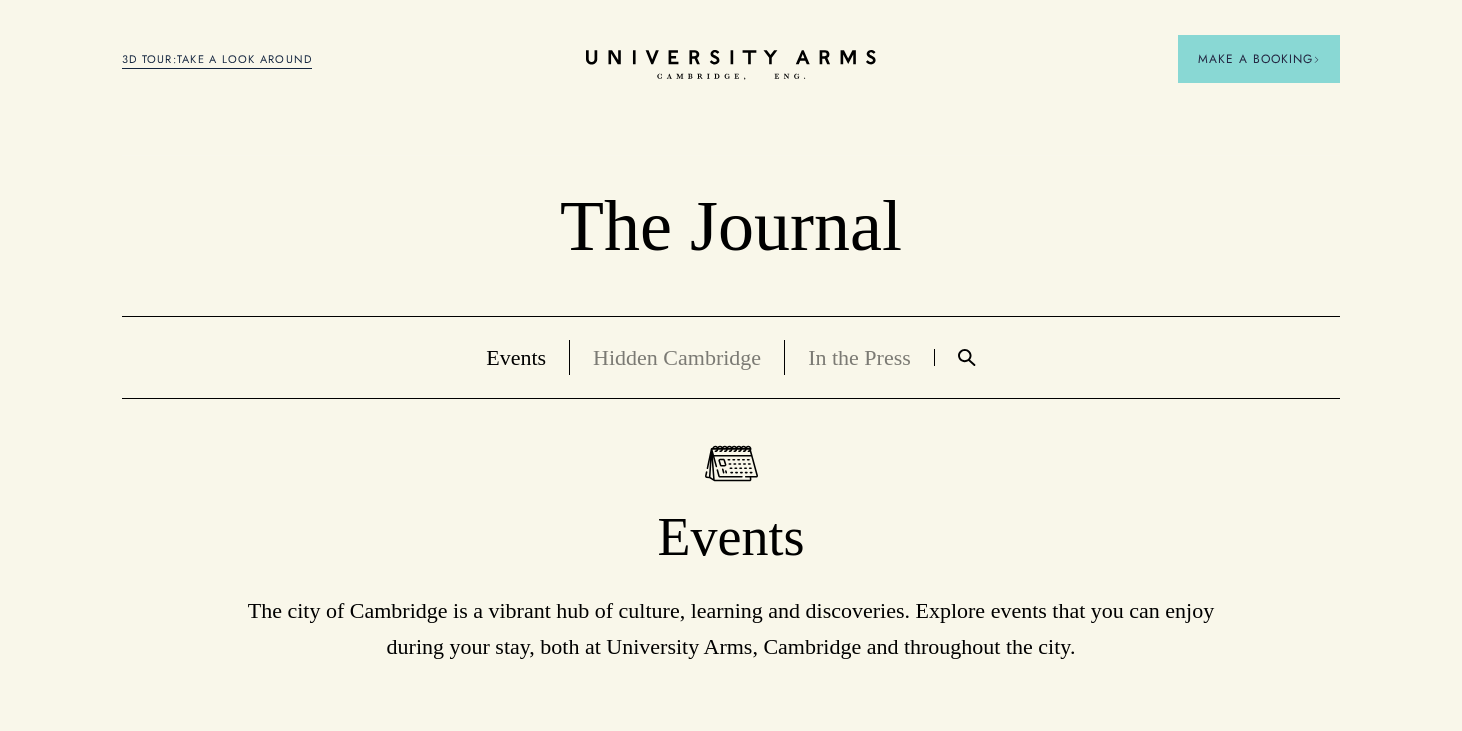 scroll, scrollTop: 0, scrollLeft: 0, axis: both 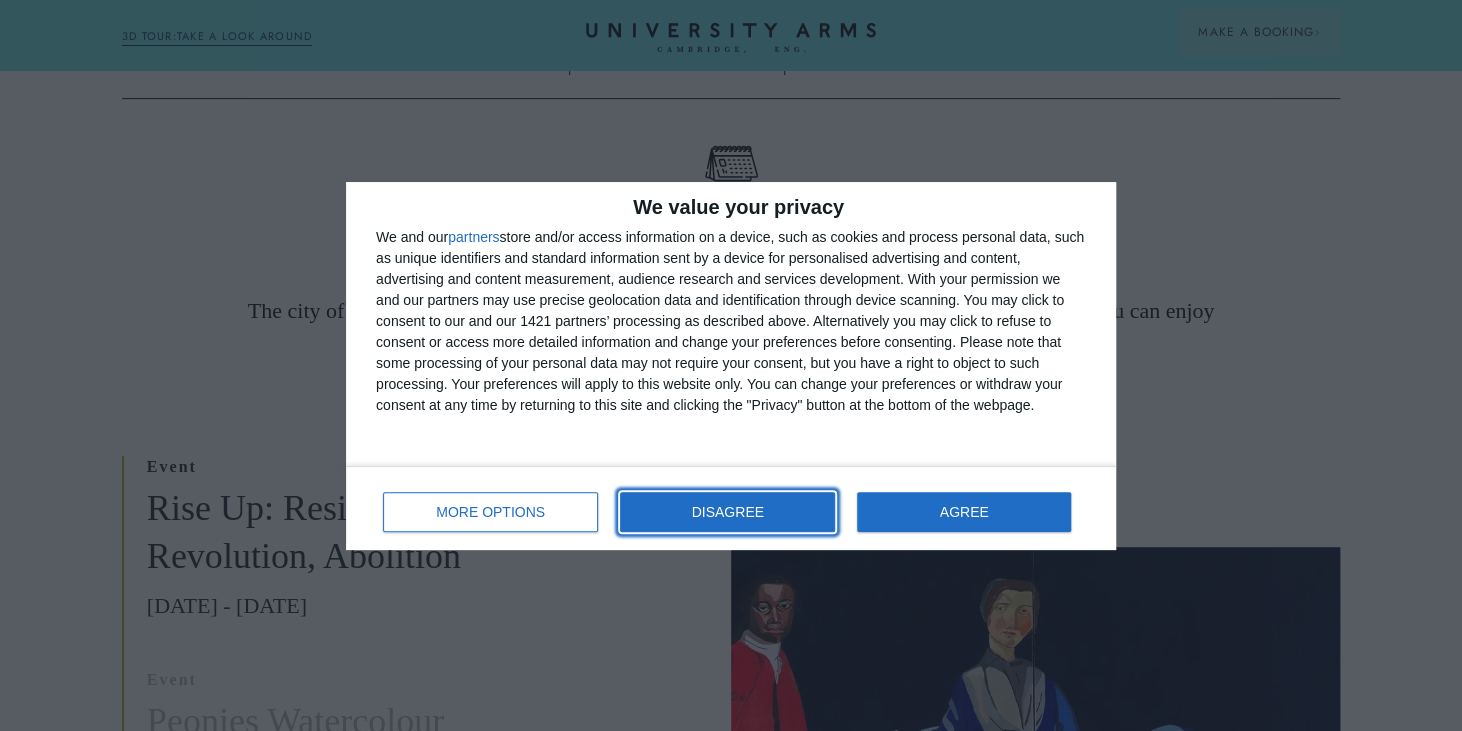 click on "DISAGREE" at bounding box center [727, 512] 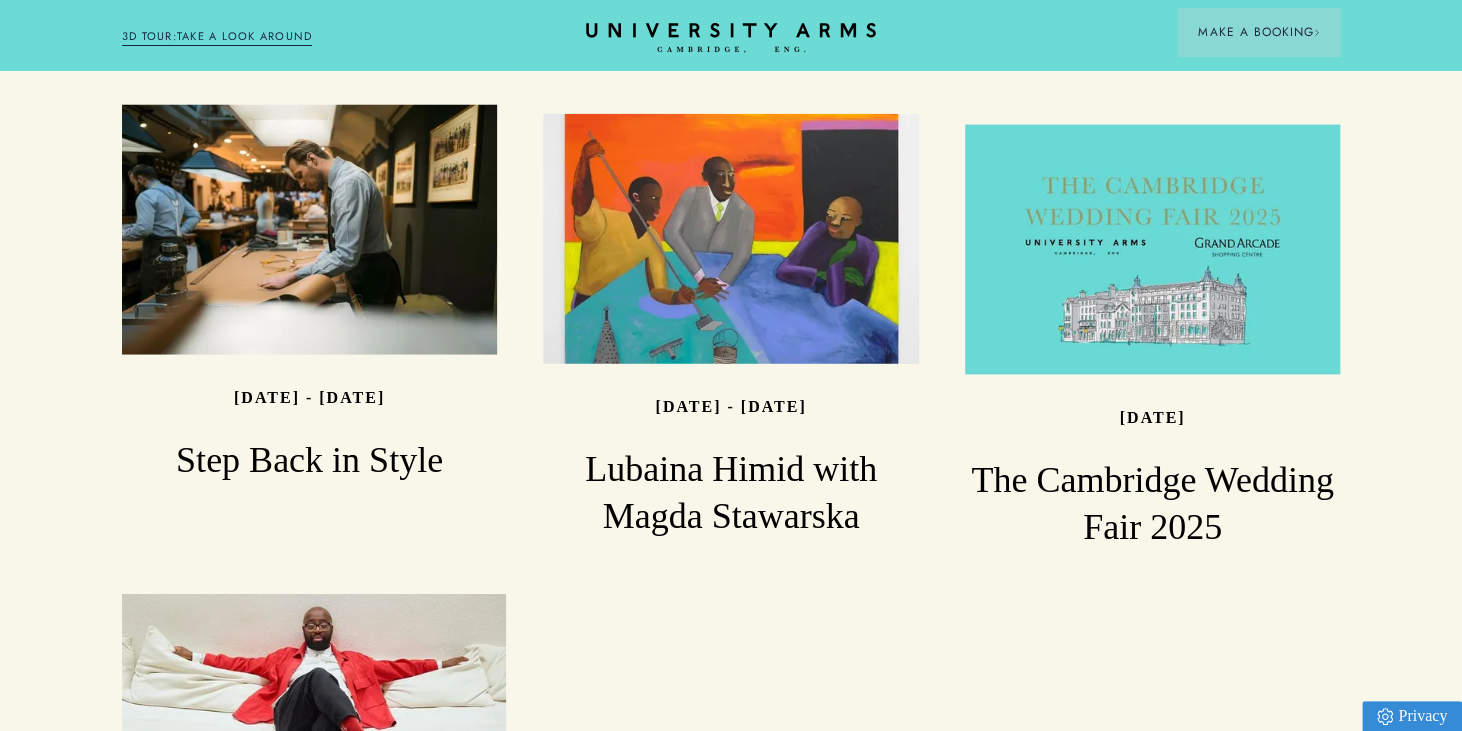scroll, scrollTop: 2000, scrollLeft: 0, axis: vertical 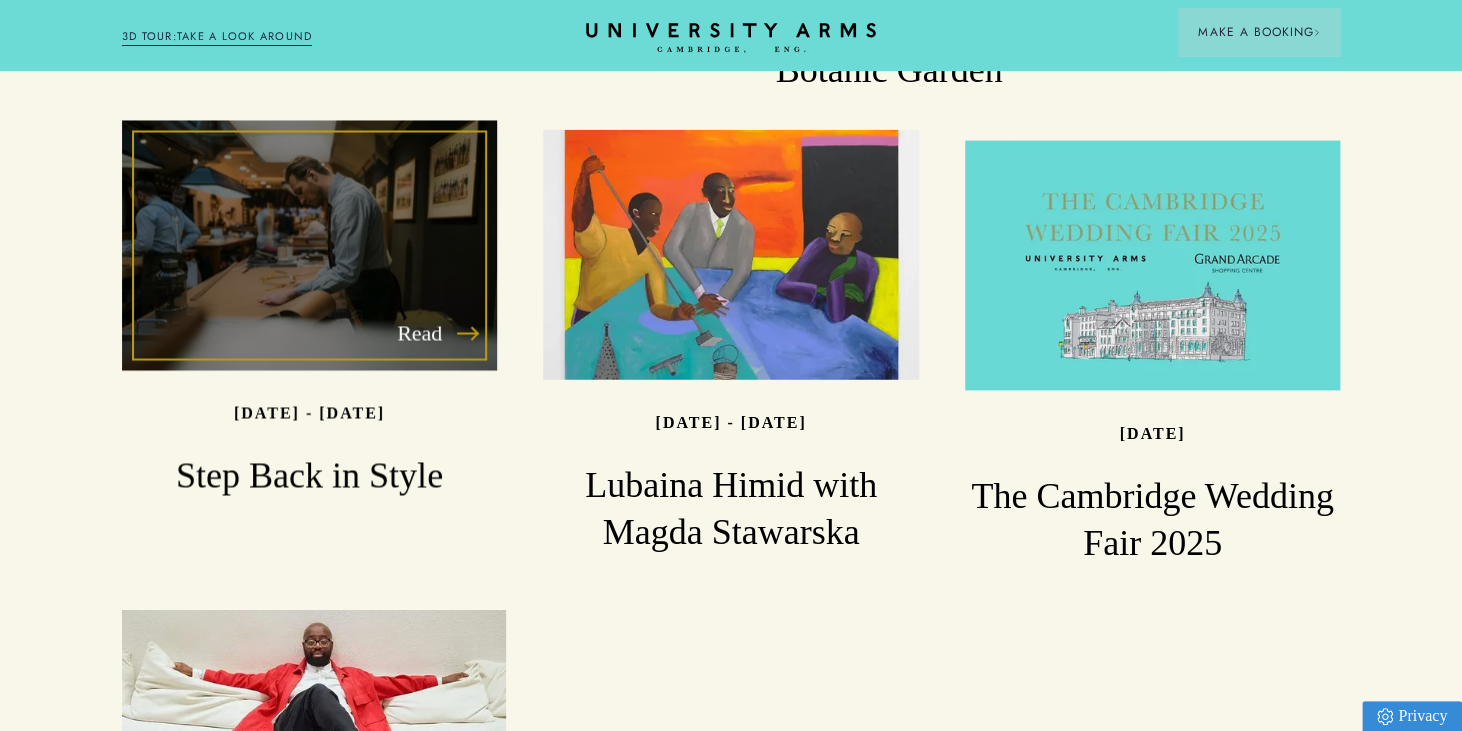 click on "Step Back in Style" at bounding box center (309, 476) 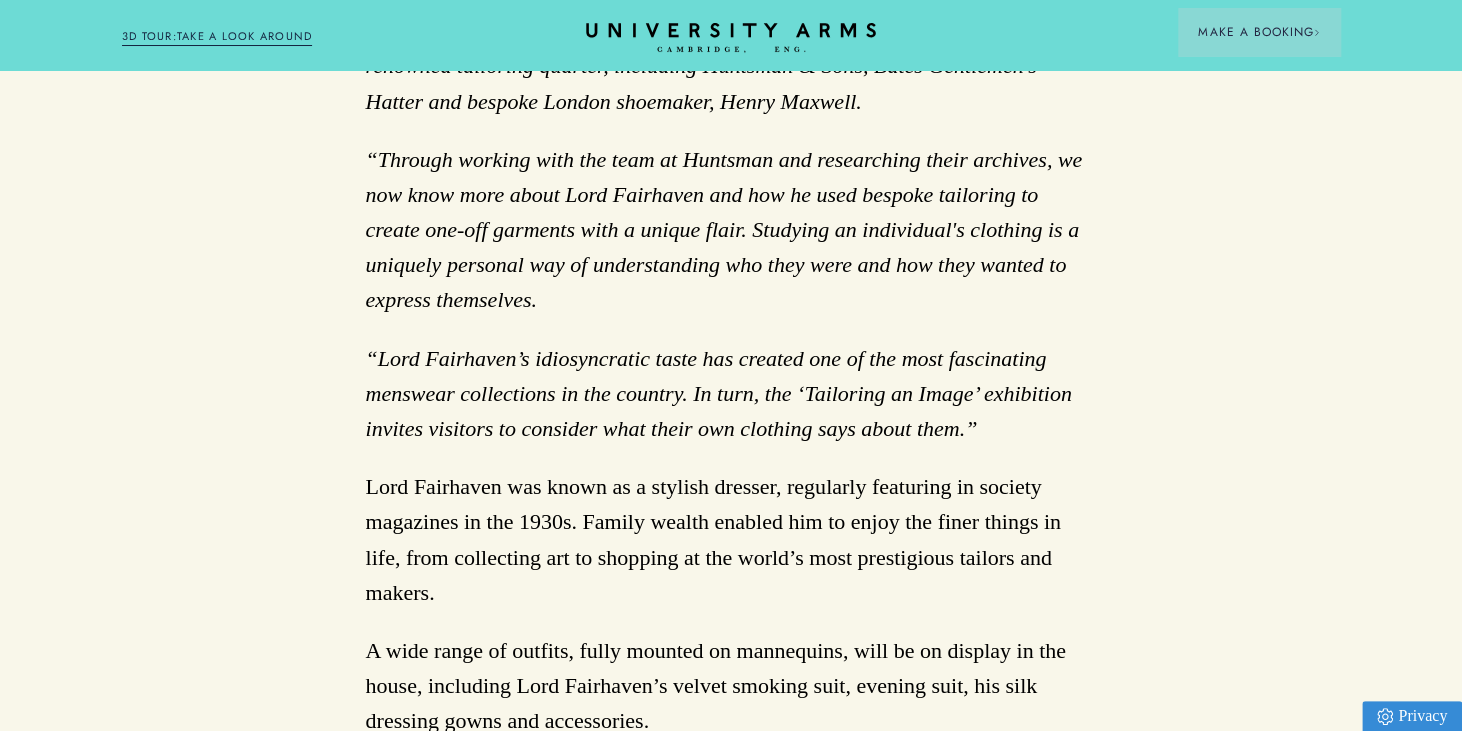 scroll, scrollTop: 2900, scrollLeft: 0, axis: vertical 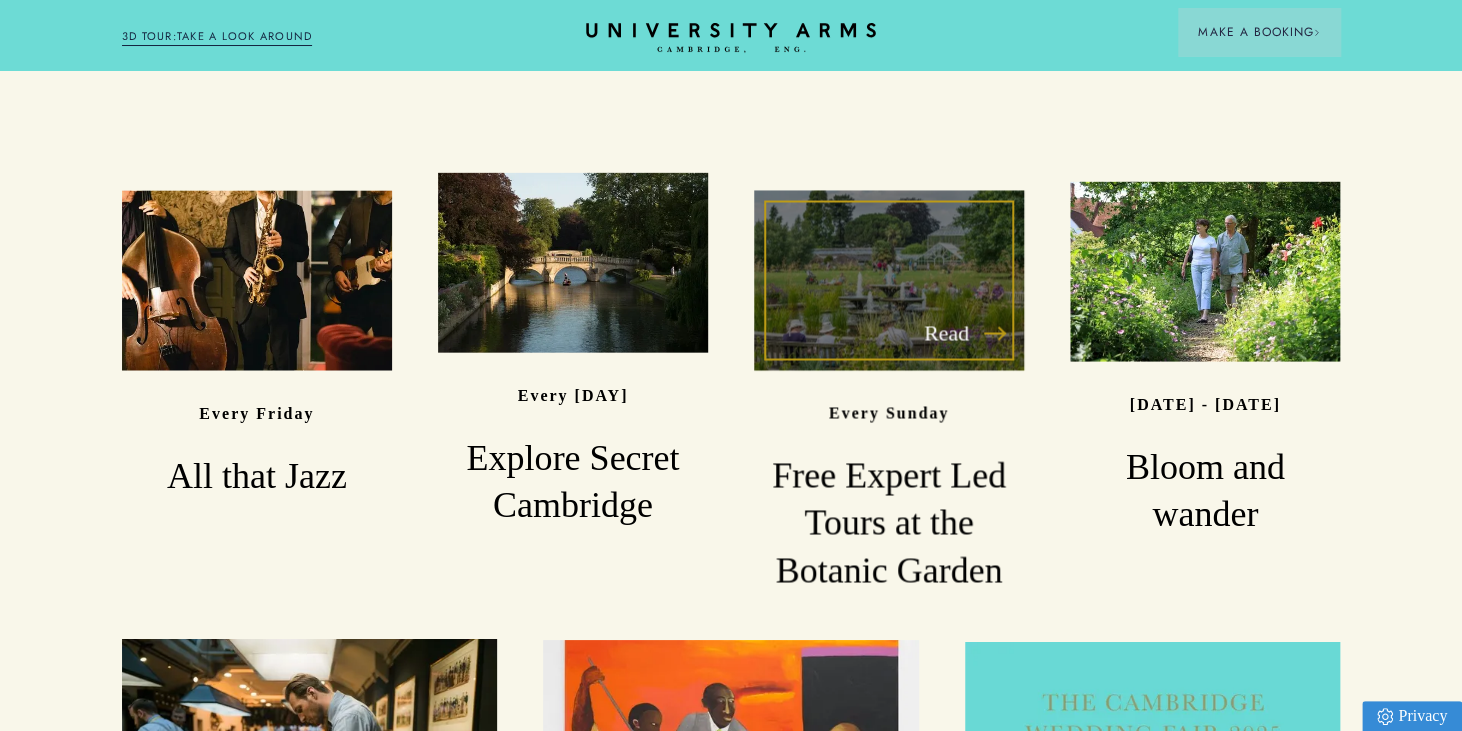 click on "Free Expert Led Tours at the Botanic Garden" at bounding box center (889, 524) 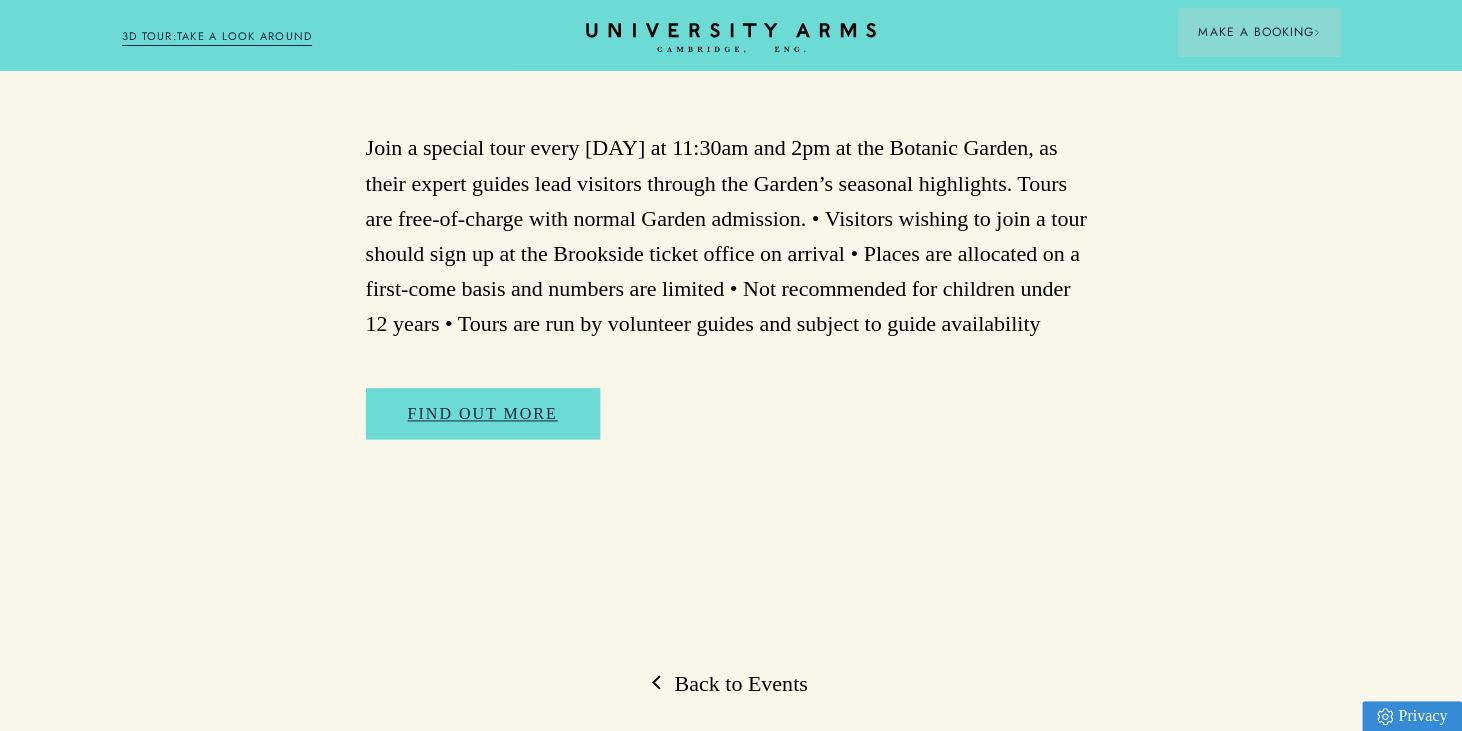 scroll, scrollTop: 1100, scrollLeft: 0, axis: vertical 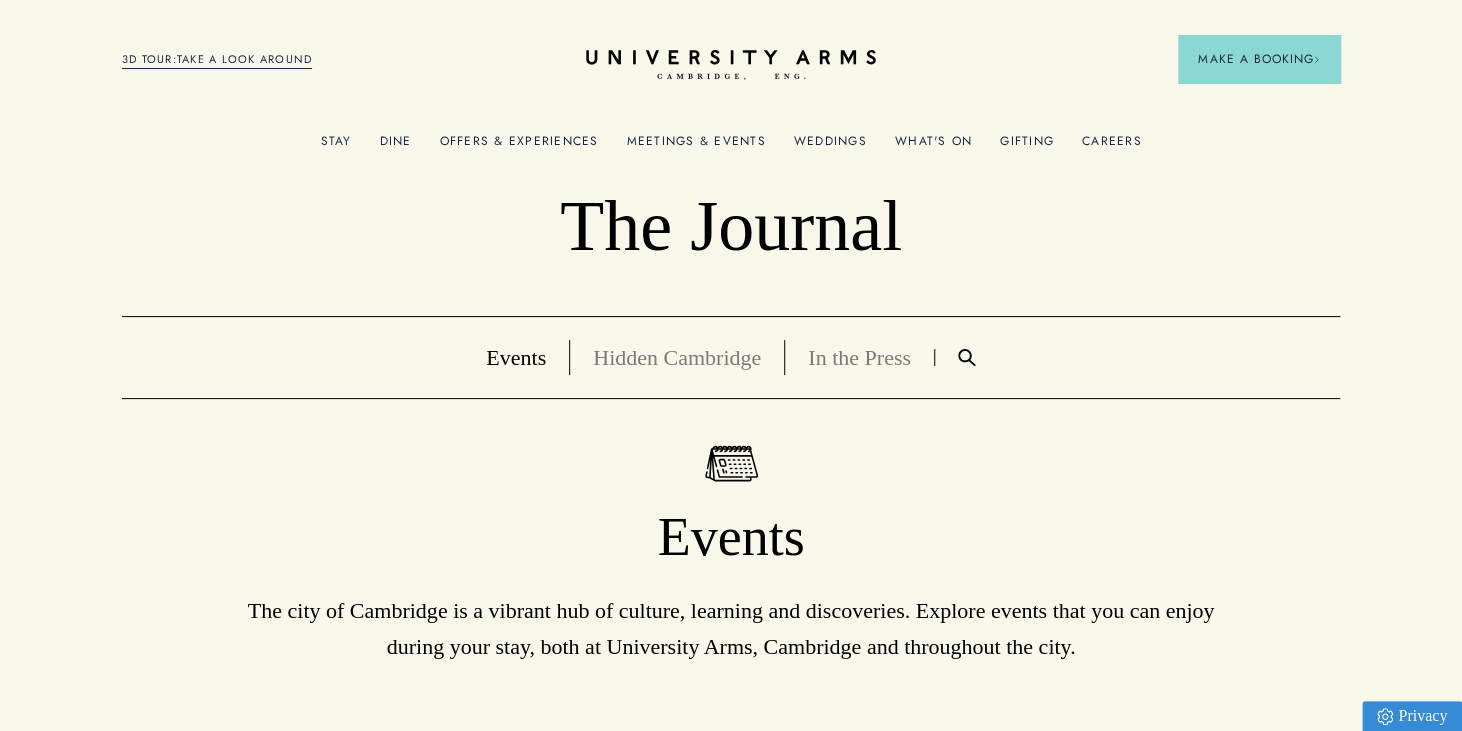 click on "3D TOUR:TAKE A LOOK AROUND" at bounding box center (217, 60) 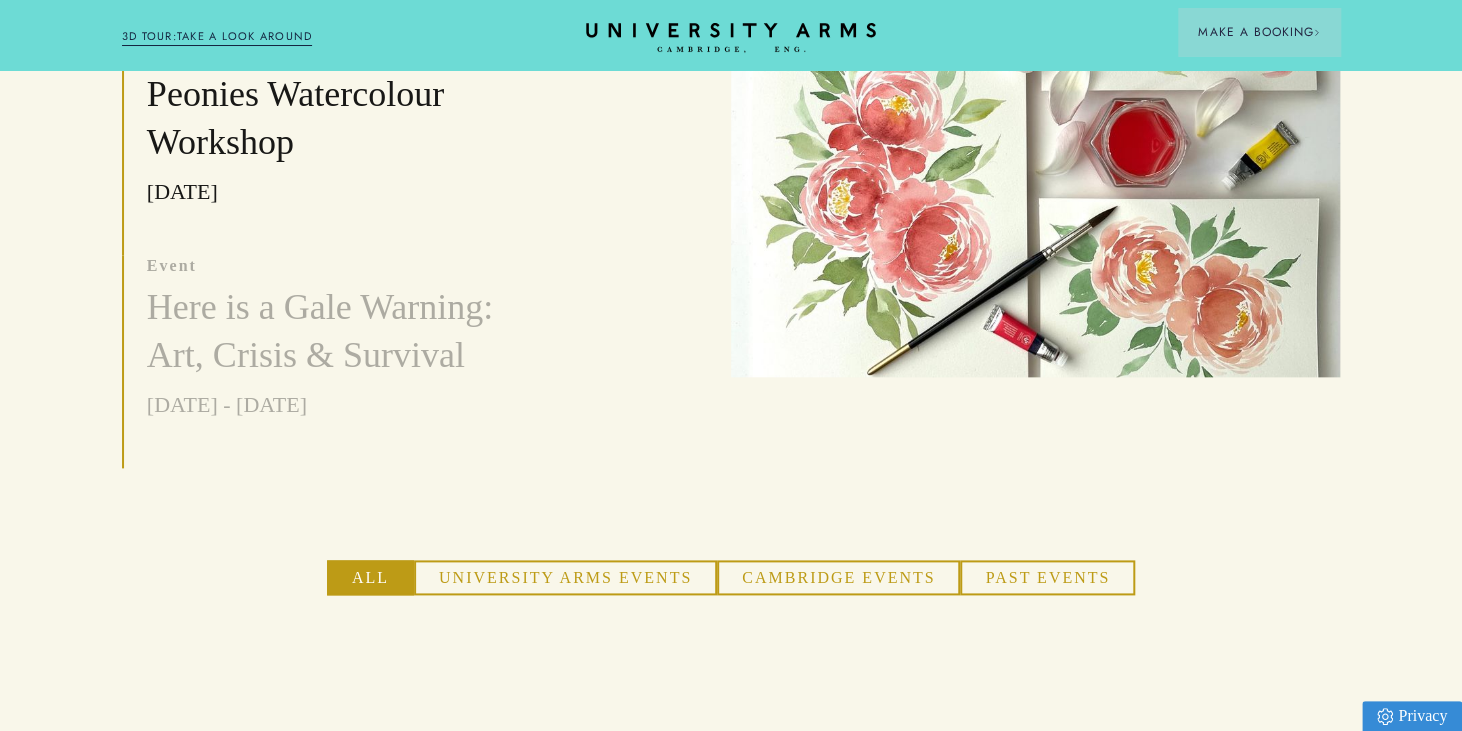 scroll, scrollTop: 1100, scrollLeft: 0, axis: vertical 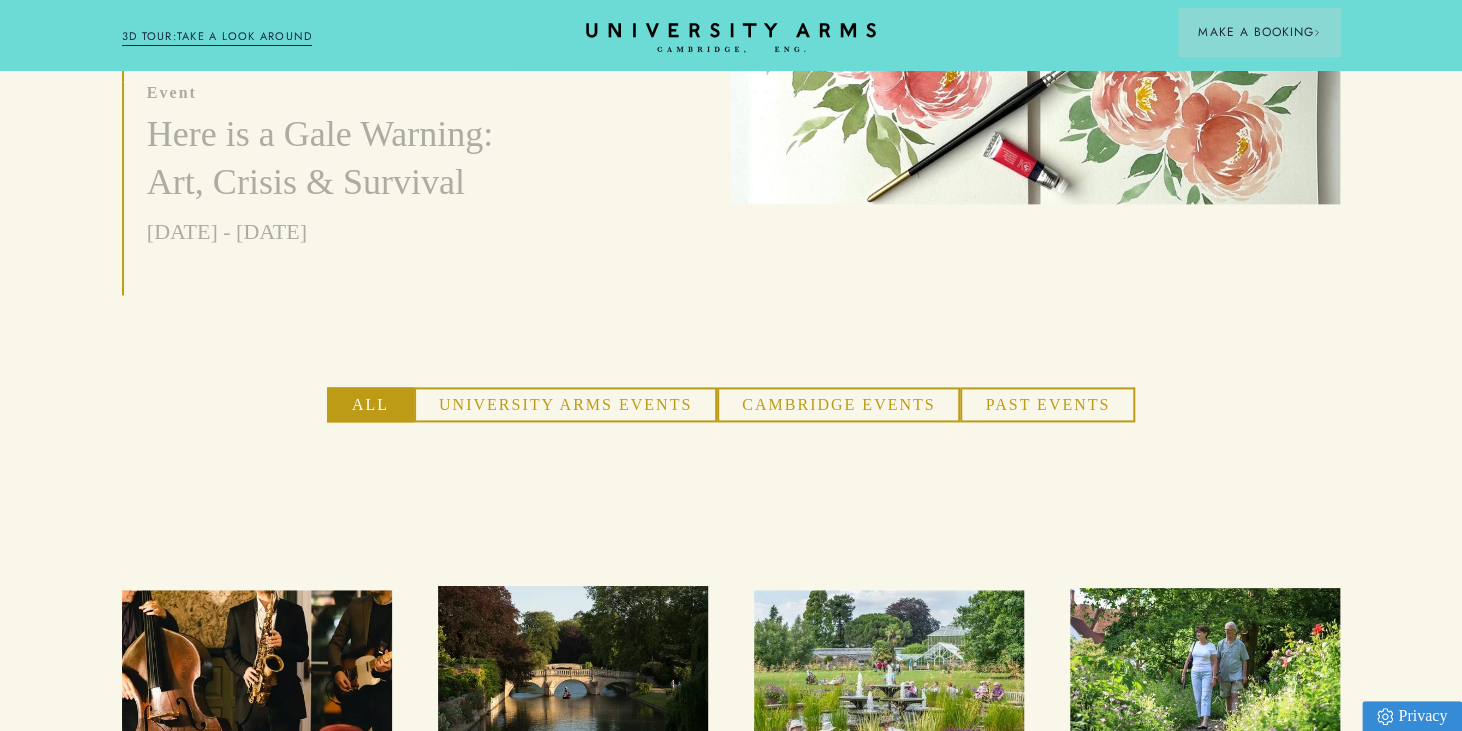 click on "Cambridge Events" at bounding box center [838, 405] 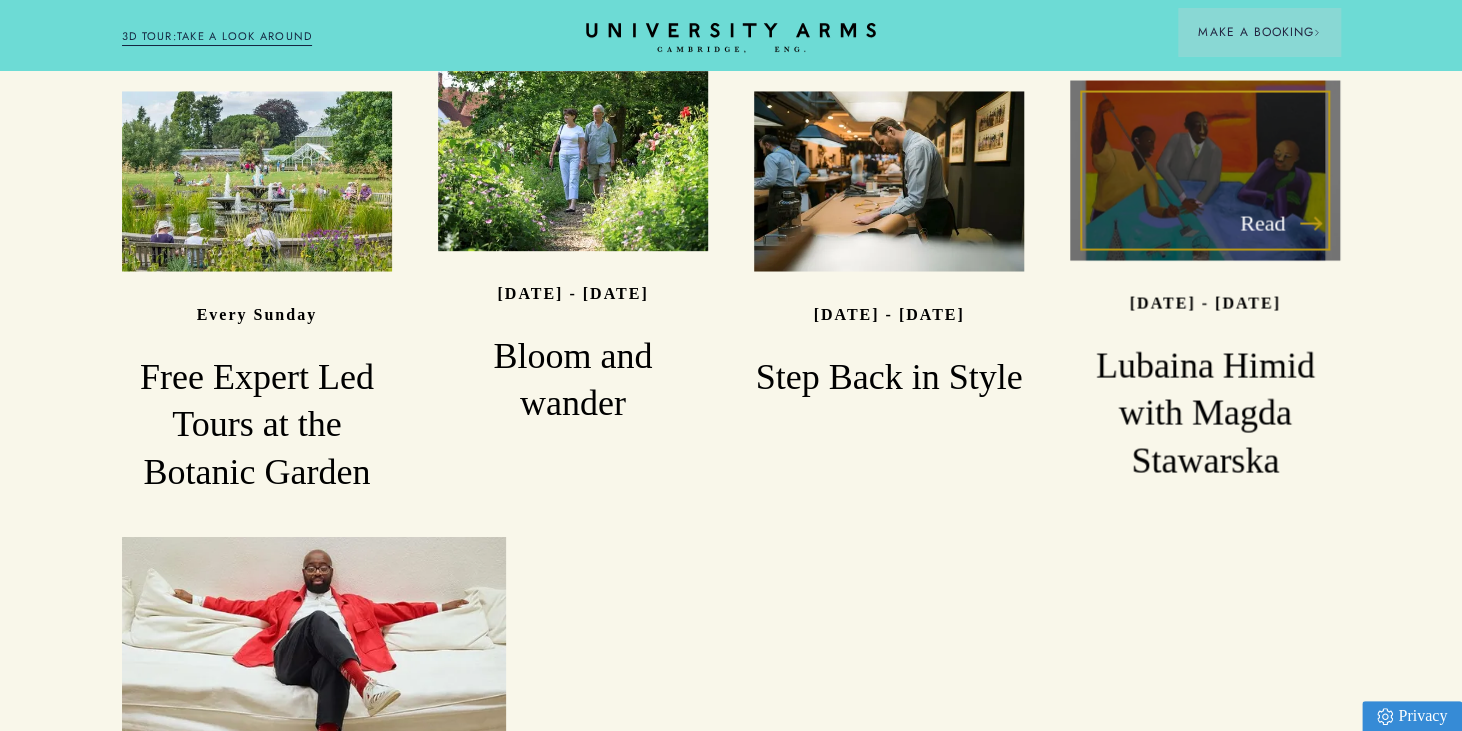 scroll, scrollTop: 1600, scrollLeft: 0, axis: vertical 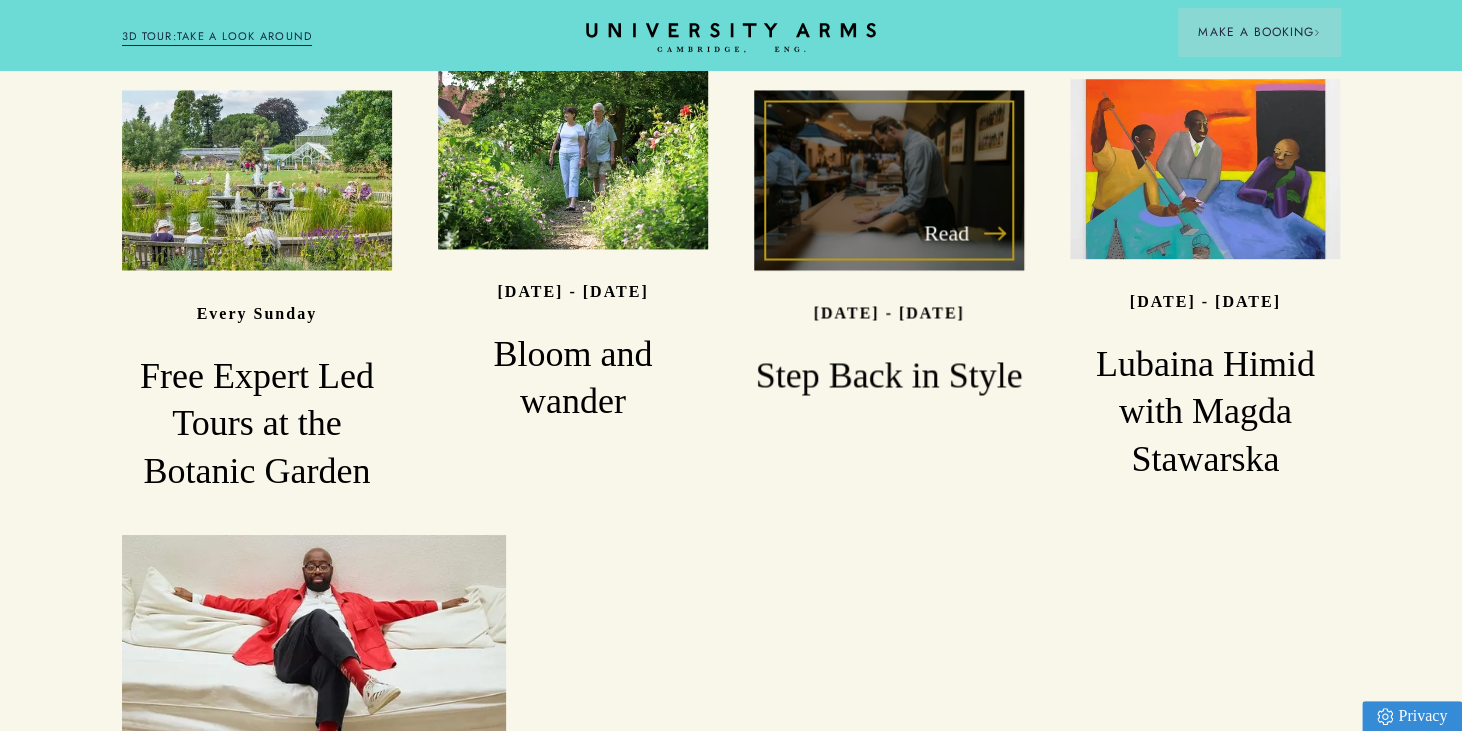 click on "Step Back in Style" at bounding box center (889, 376) 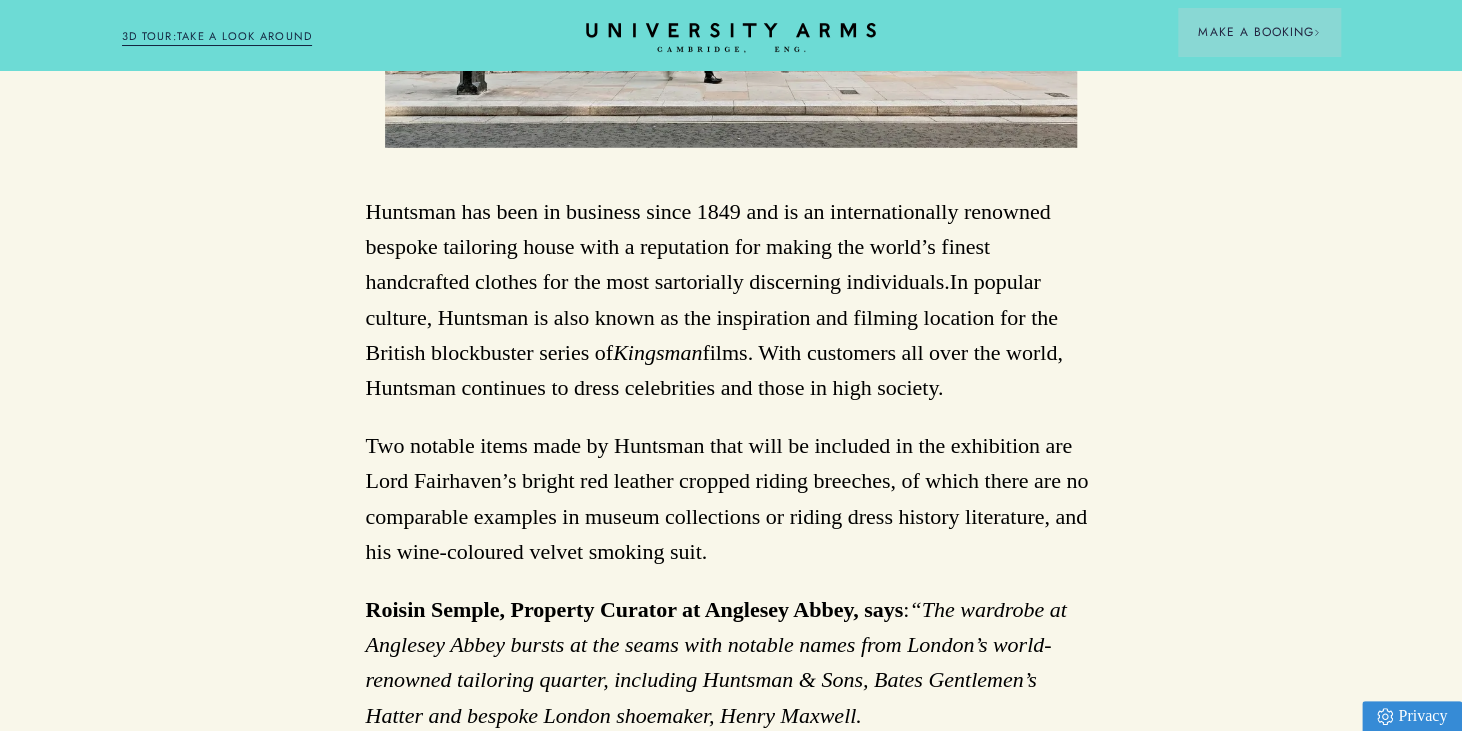 scroll, scrollTop: 2800, scrollLeft: 0, axis: vertical 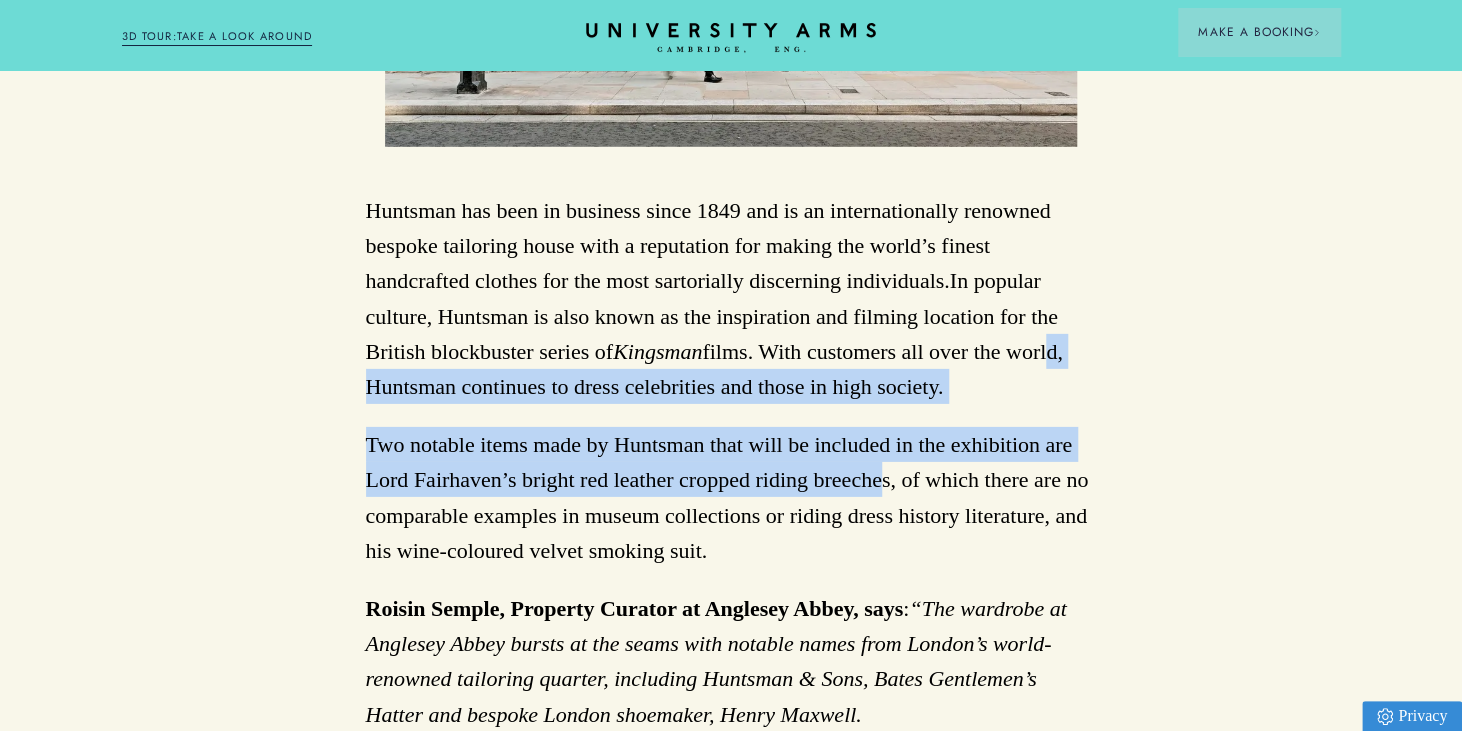 drag, startPoint x: 880, startPoint y: 355, endPoint x: 886, endPoint y: 492, distance: 137.13132 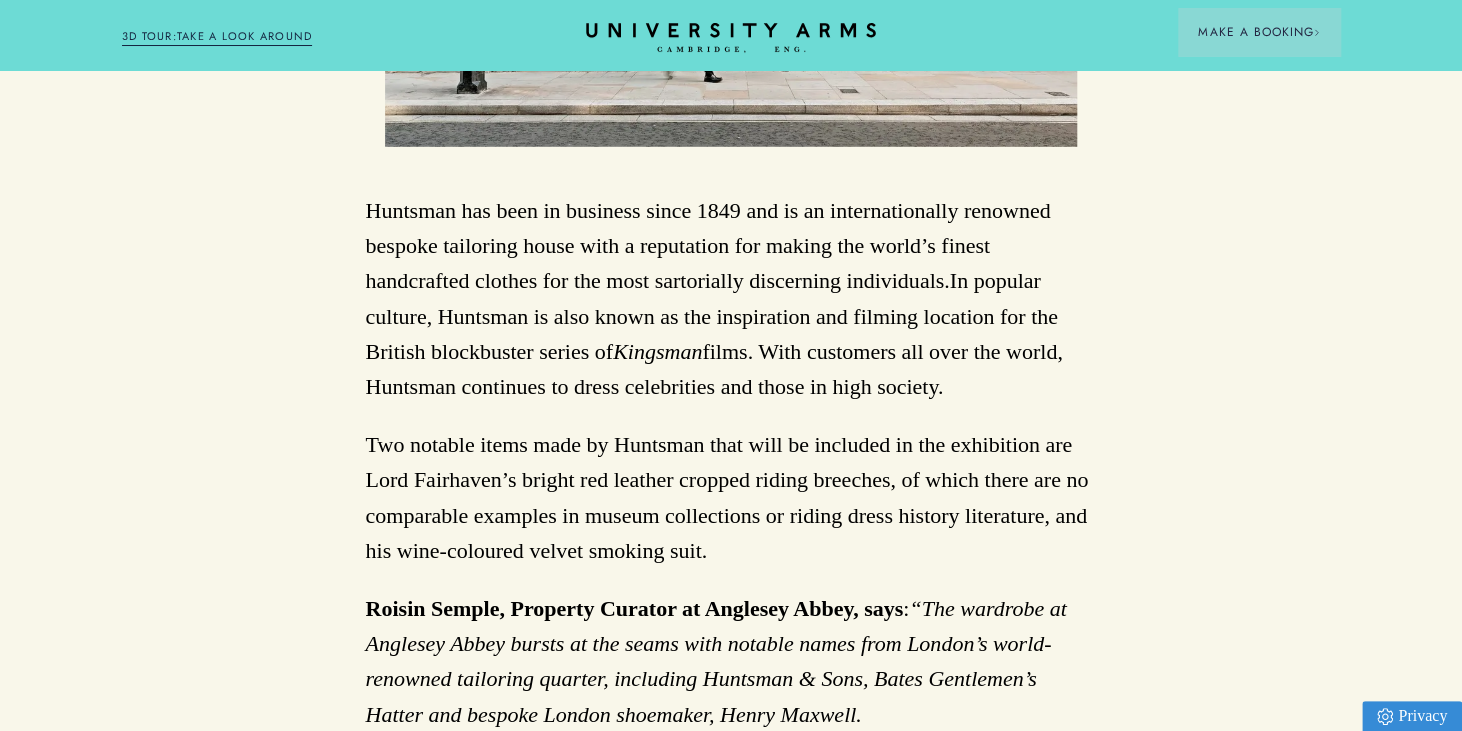 click on "Huntsman has been in business since 1849 and is an internationally renowned bespoke tailoring house with a reputation for making the world’s finest handcrafted clothes for the most sartorially discerning individuals.In popular culture, Huntsman is also known as the inspiration and filming location for the British blockbuster series of  Kingsman  films. With customers all over the world, Huntsman continues to dress celebrities and those in high society." at bounding box center (731, 298) 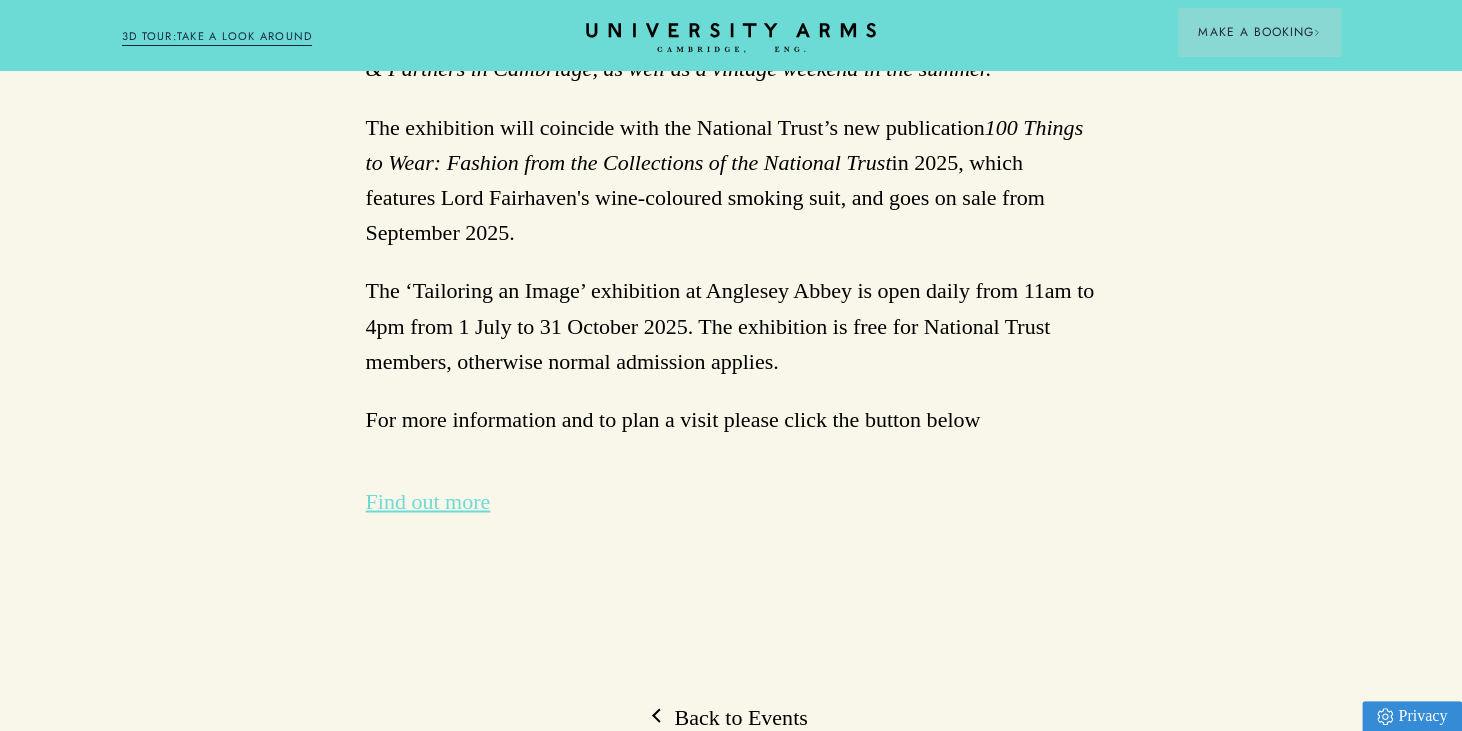 scroll, scrollTop: 5000, scrollLeft: 0, axis: vertical 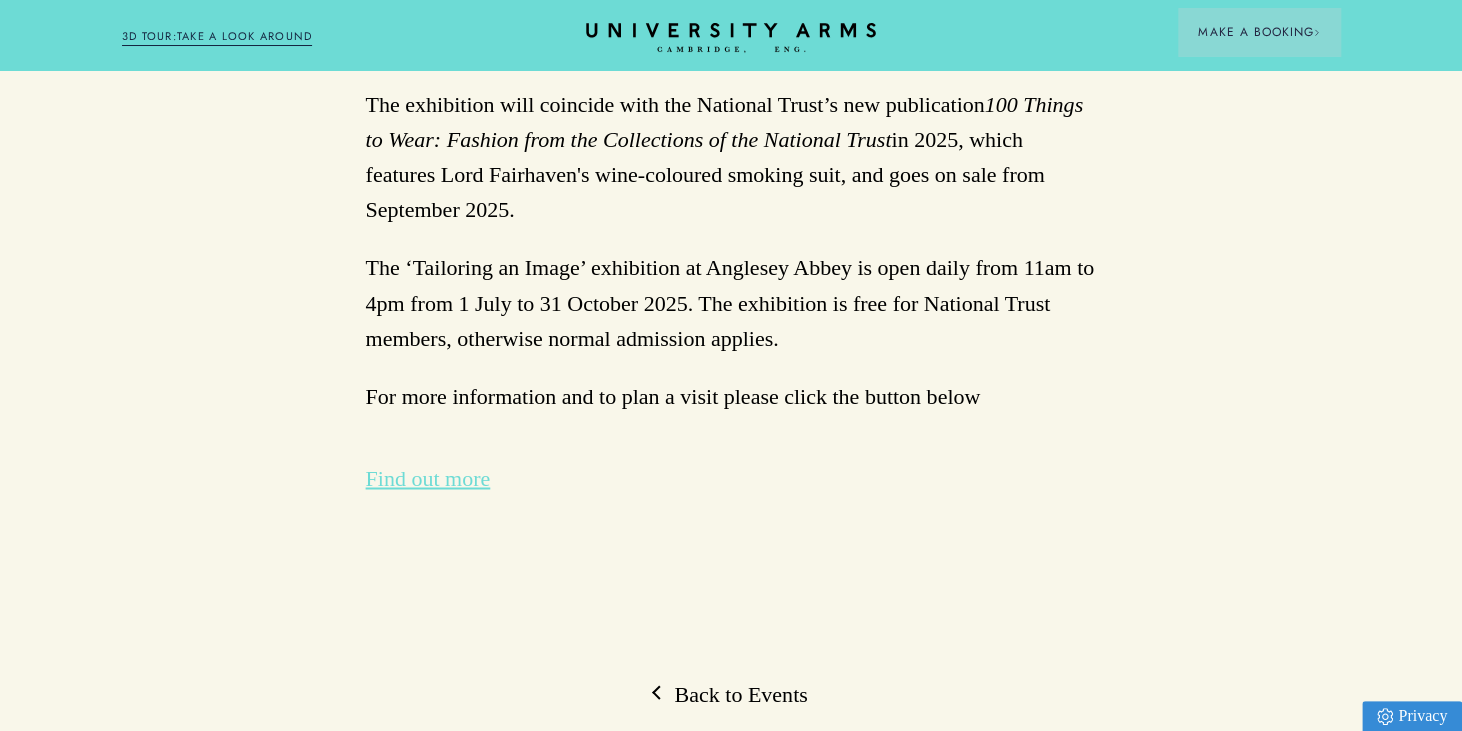 click on "Find out more" at bounding box center (428, 477) 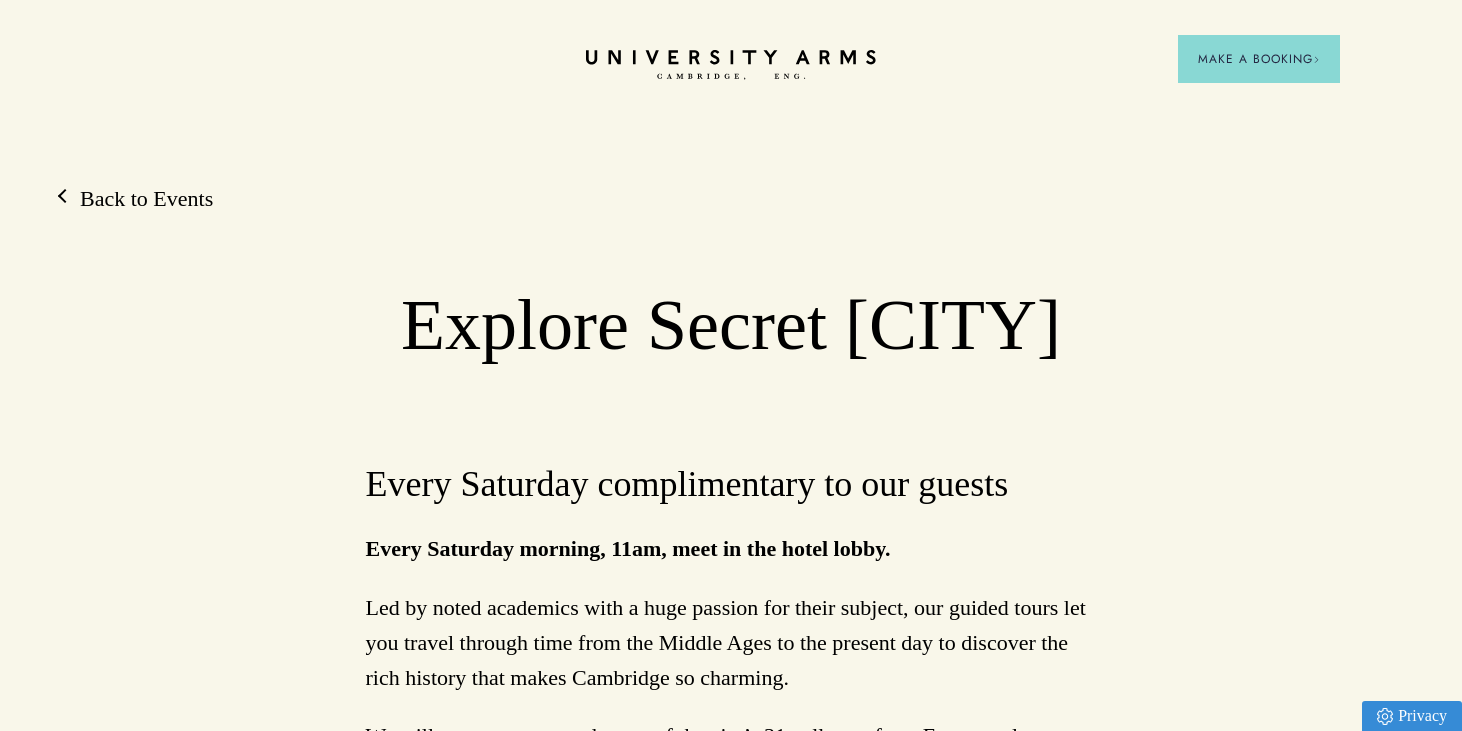 scroll, scrollTop: 0, scrollLeft: 0, axis: both 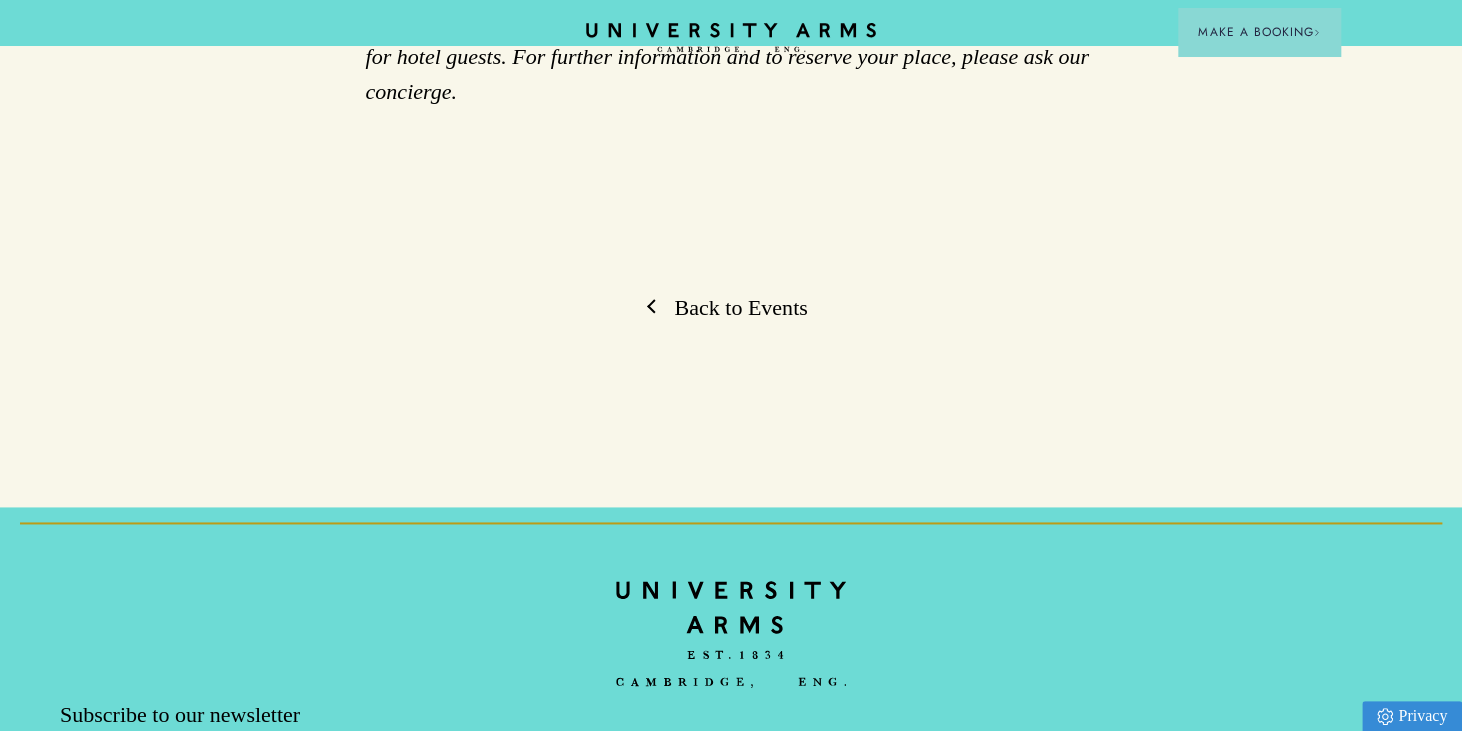 click on "Back to Events" at bounding box center [730, 308] 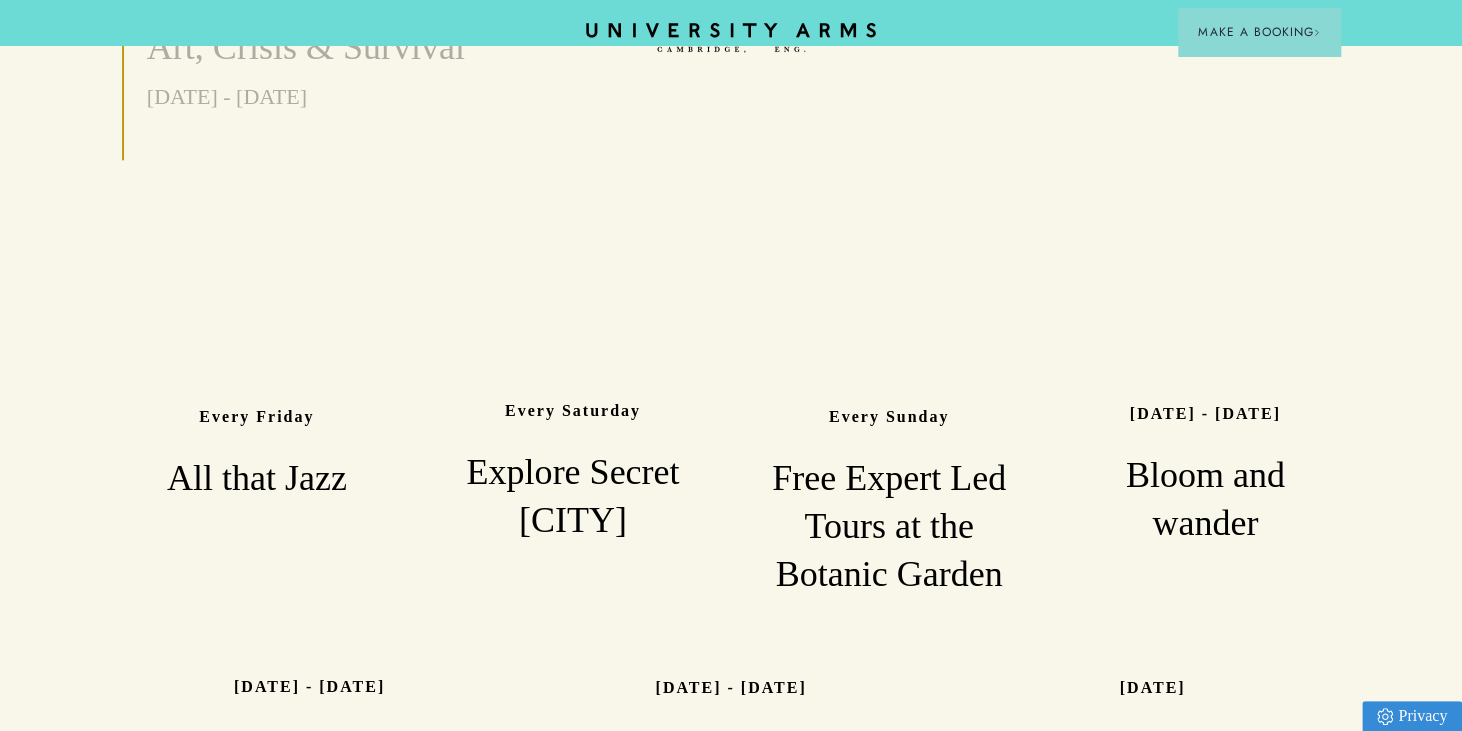 scroll, scrollTop: 1200, scrollLeft: 0, axis: vertical 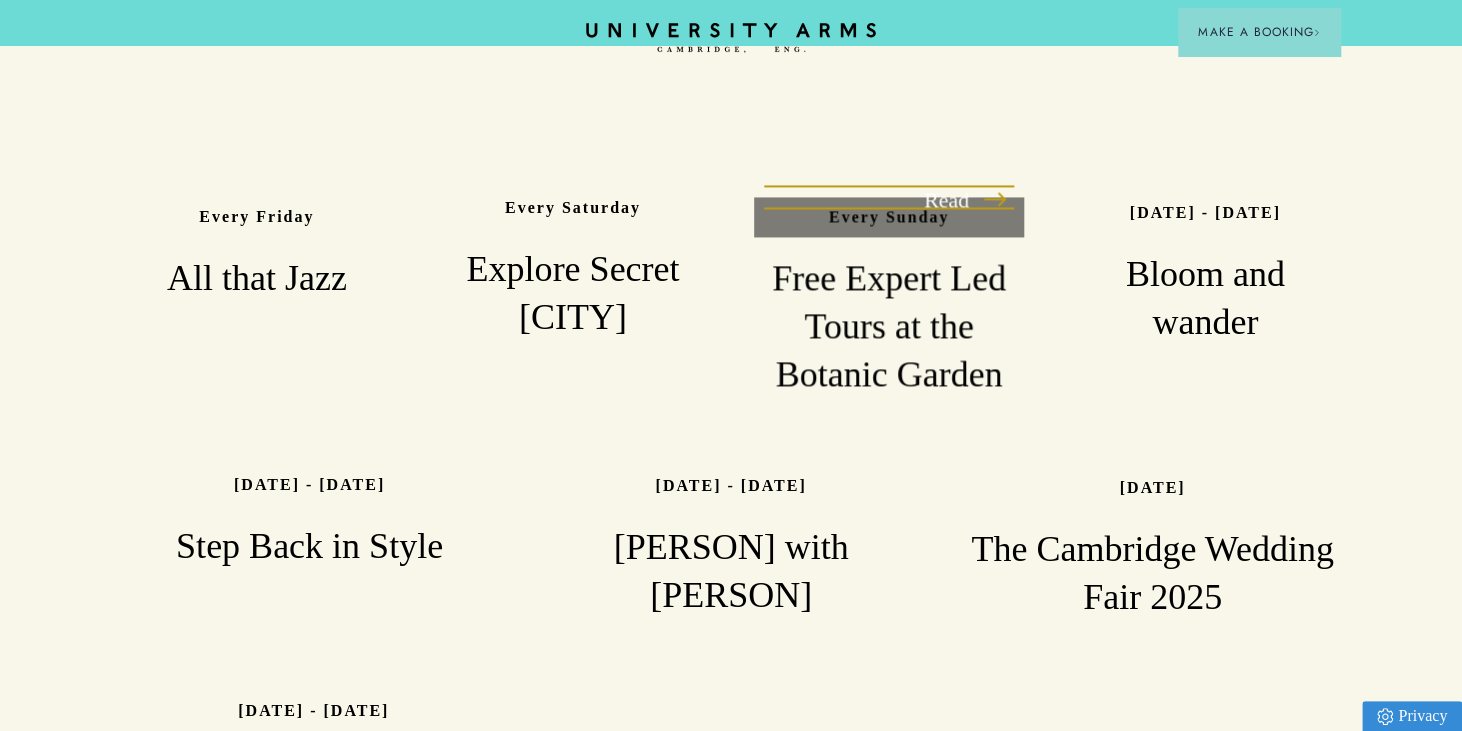 click on "Free Expert Led Tours at the Botanic Garden" at bounding box center [889, 327] 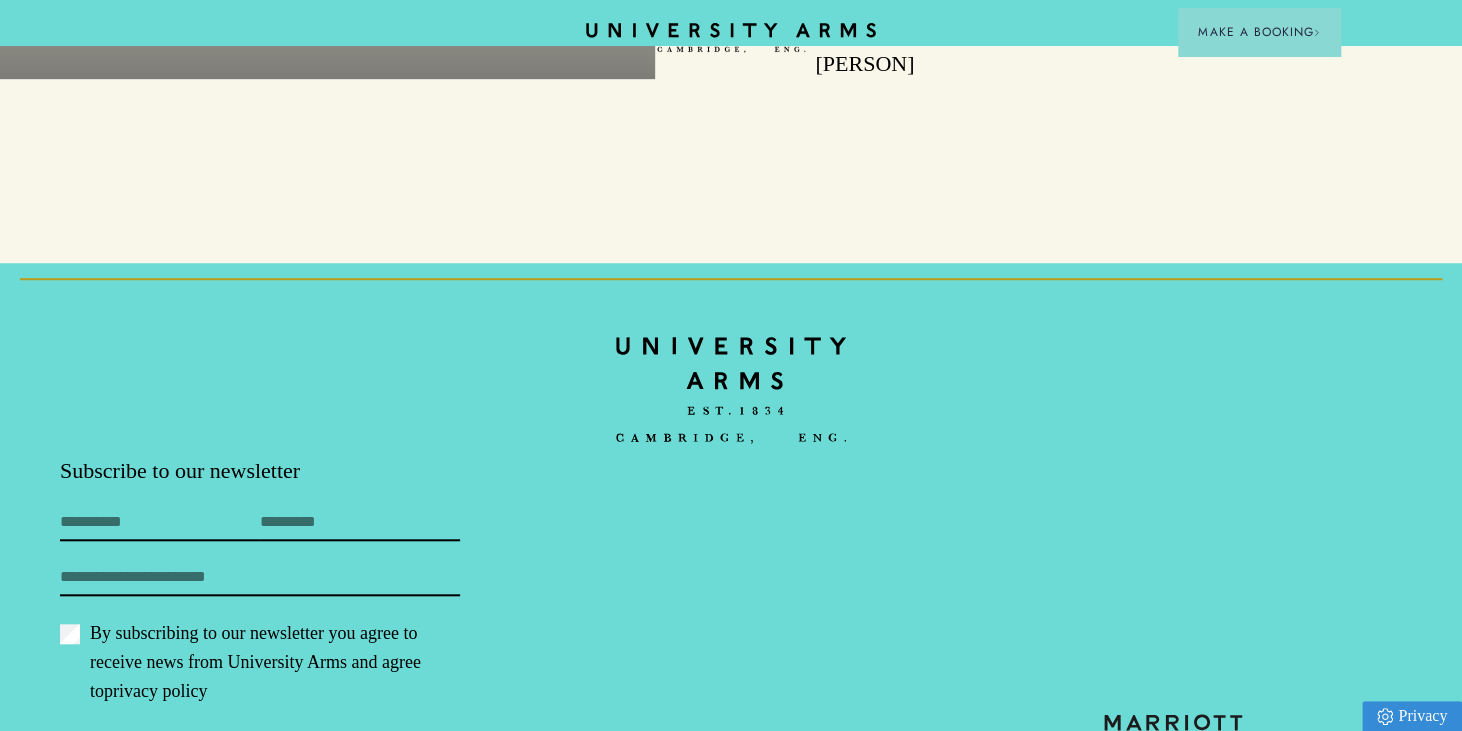 scroll, scrollTop: 3700, scrollLeft: 0, axis: vertical 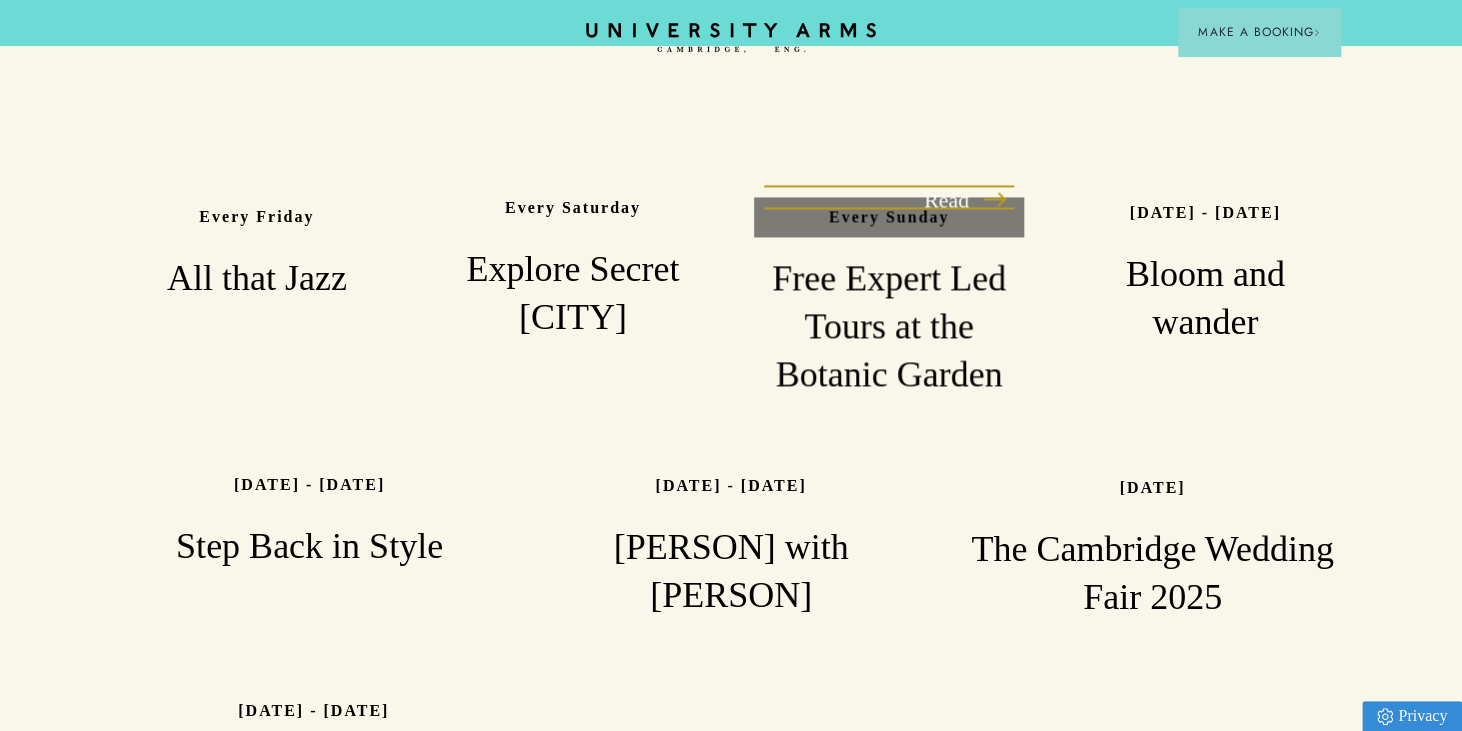 click on "Free Expert Led Tours at the Botanic Garden" at bounding box center (889, 327) 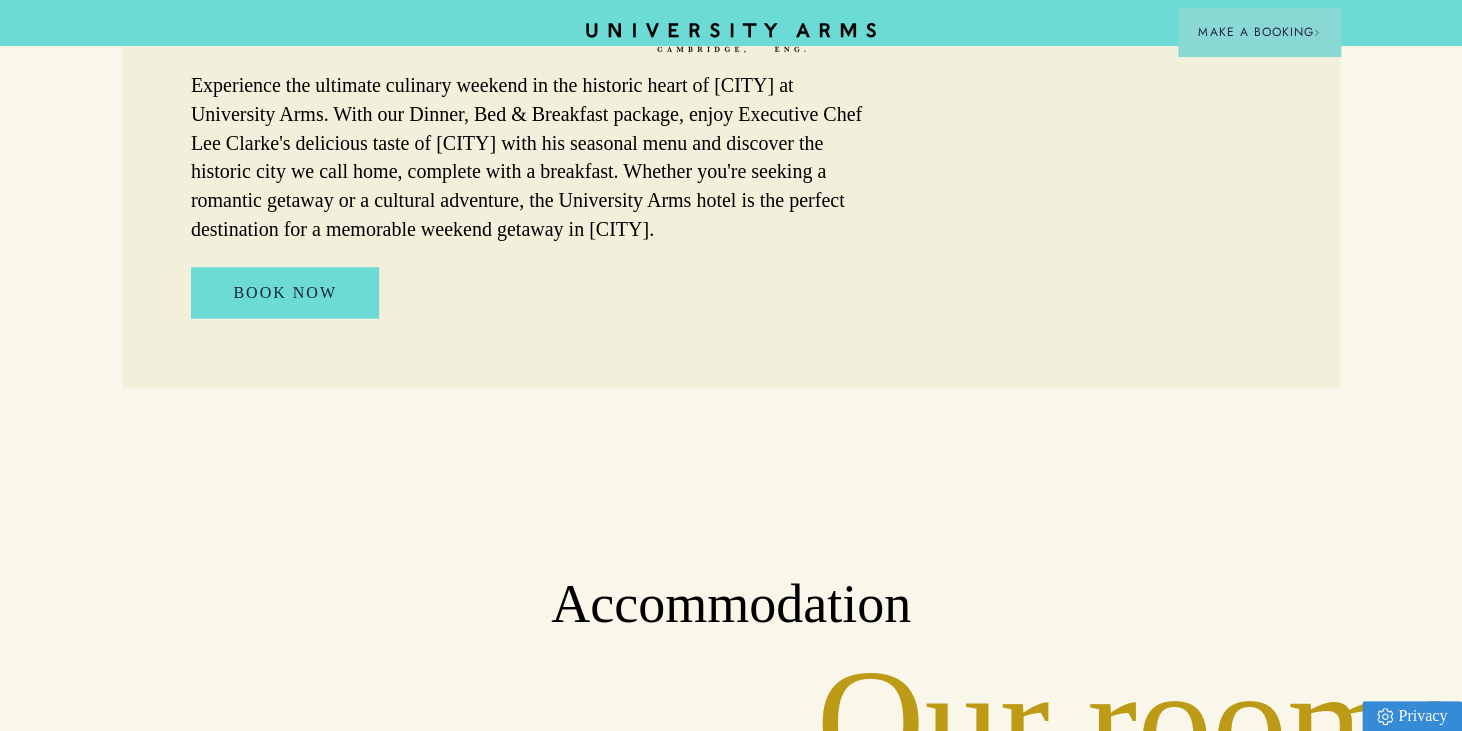 scroll, scrollTop: 1696, scrollLeft: 0, axis: vertical 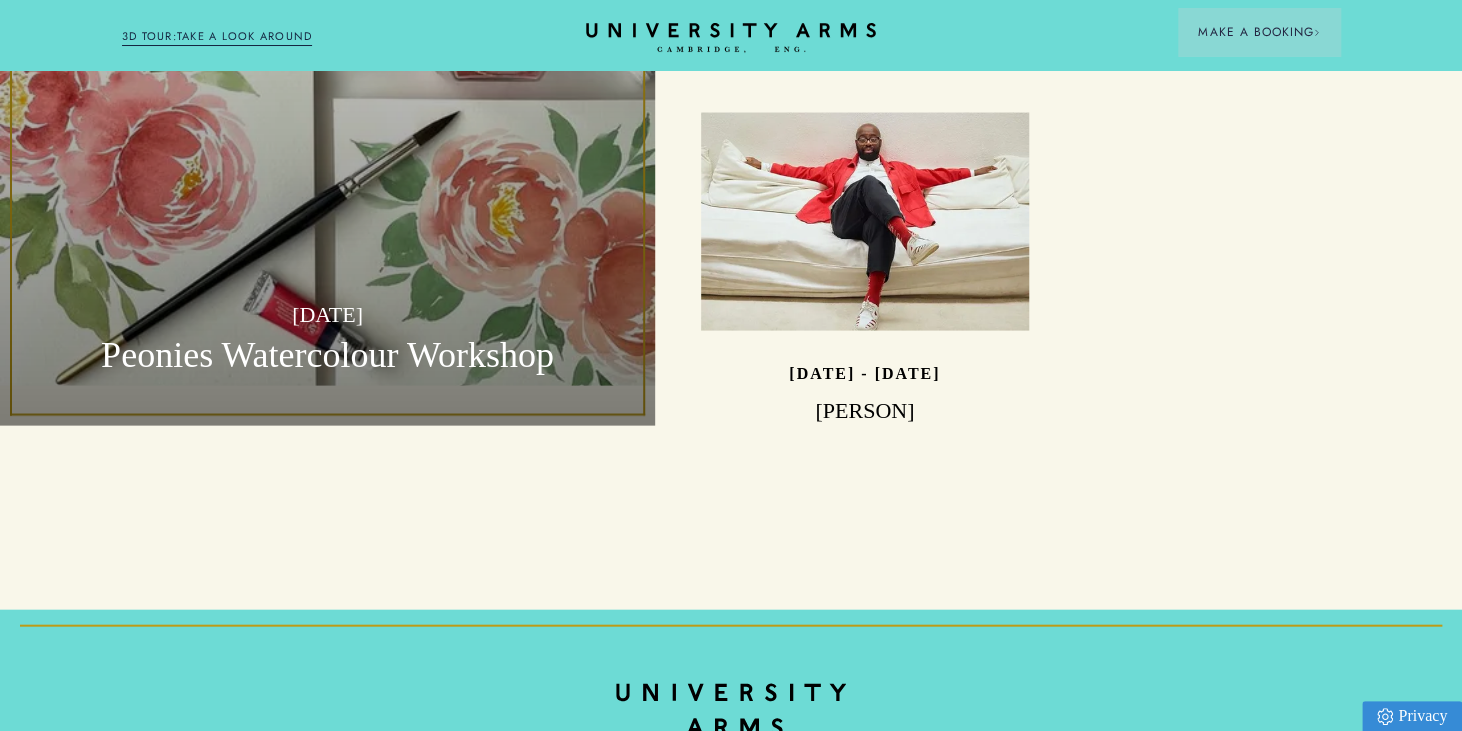 click on "Peonies Watercolour Workshop" at bounding box center (327, 356) 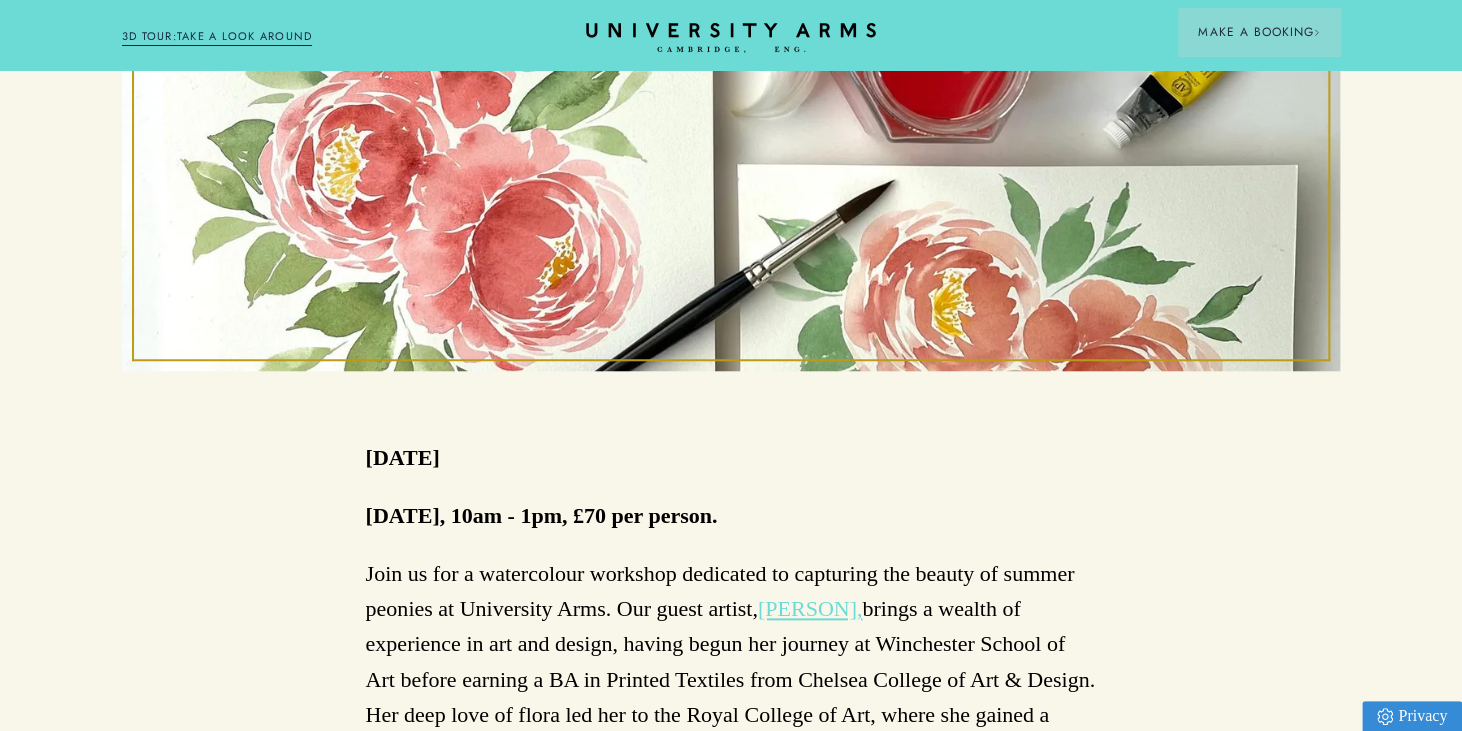 scroll, scrollTop: 700, scrollLeft: 0, axis: vertical 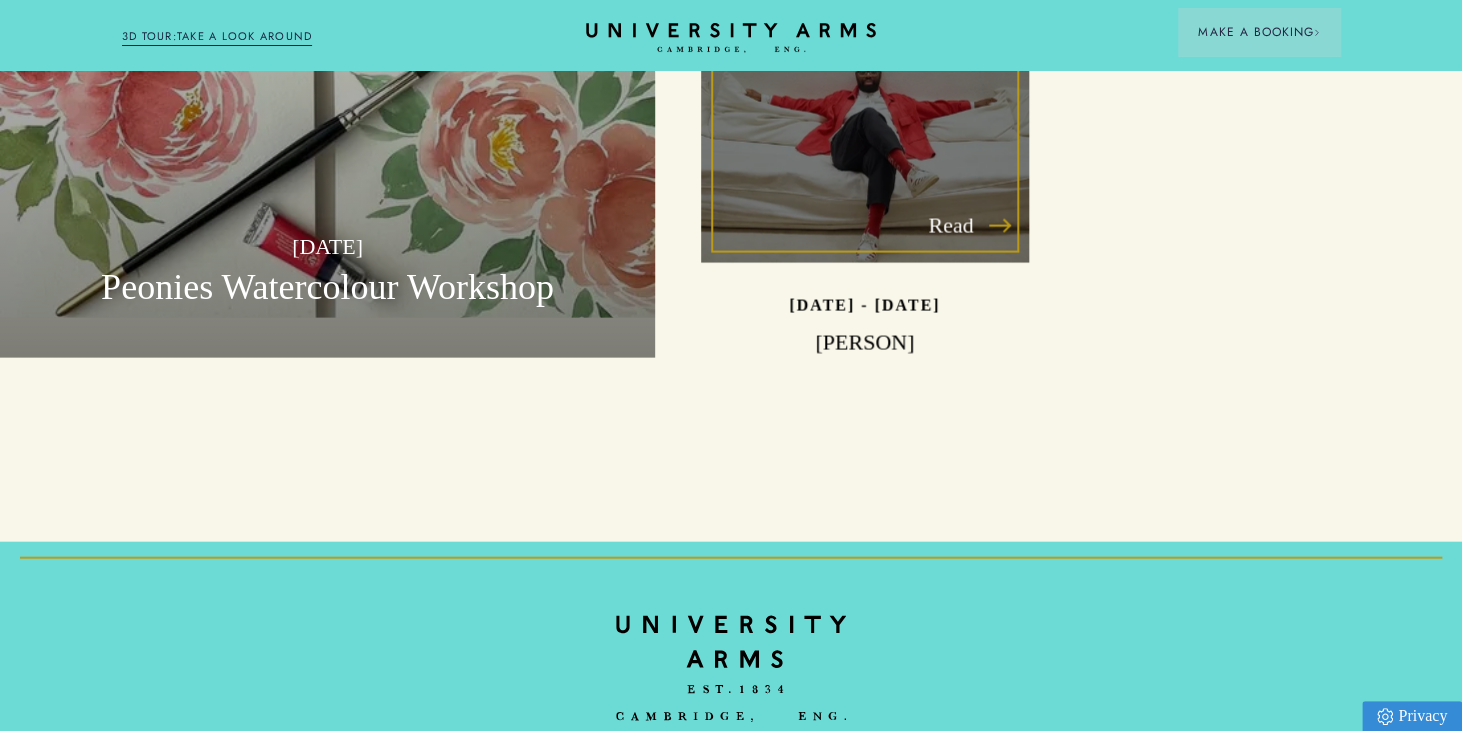 click on "[PERSON]" at bounding box center (865, 343) 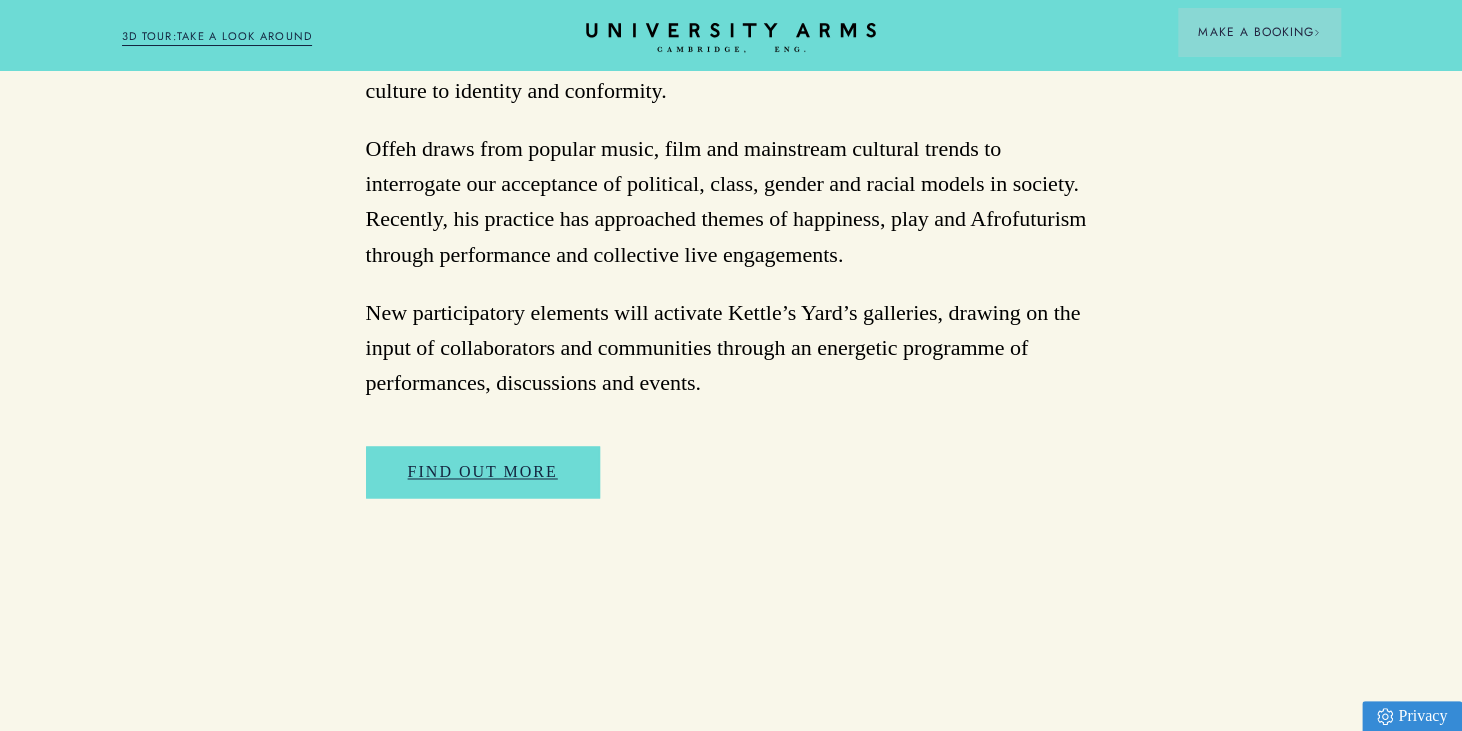 scroll, scrollTop: 1600, scrollLeft: 0, axis: vertical 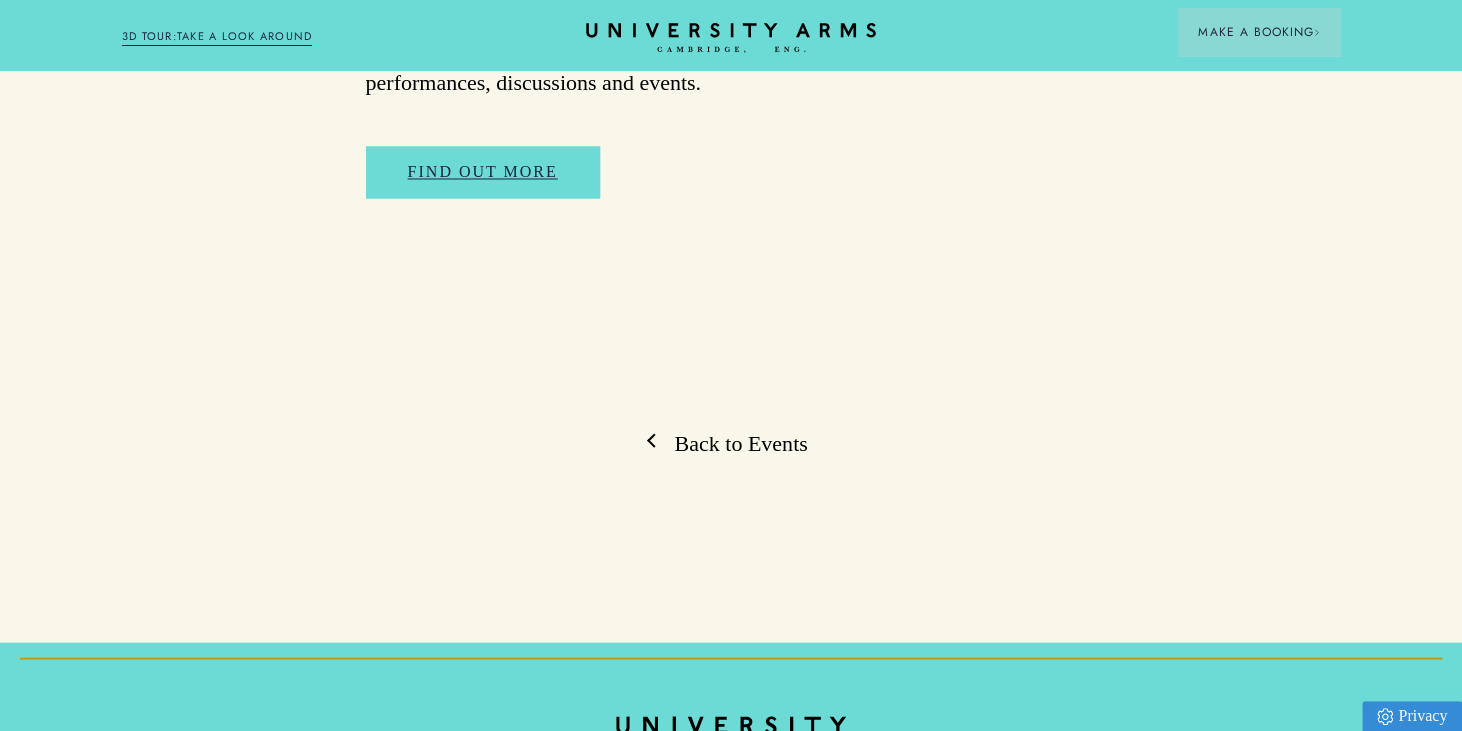 click on "Back to Events" at bounding box center [730, 443] 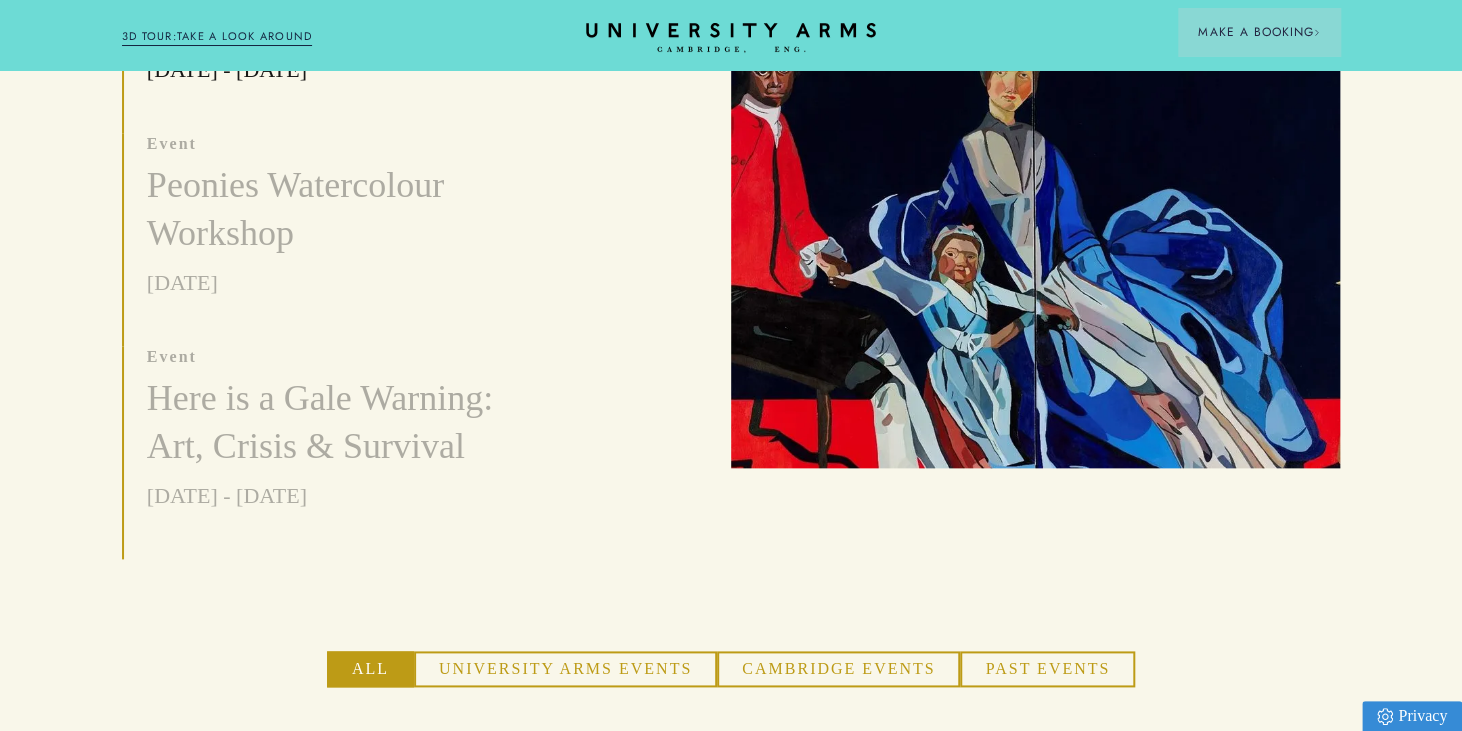 scroll, scrollTop: 1100, scrollLeft: 0, axis: vertical 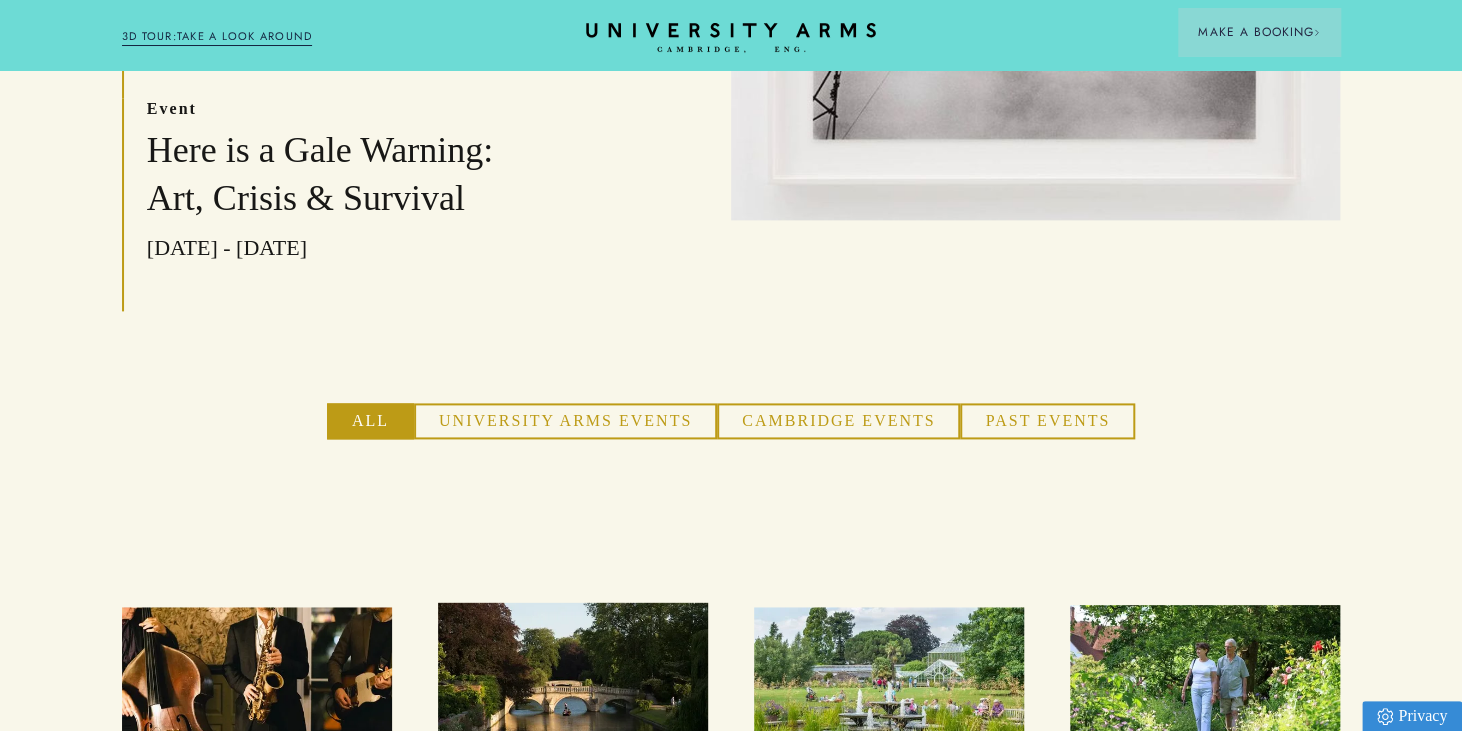 click on "Cambridge Events" at bounding box center (838, 421) 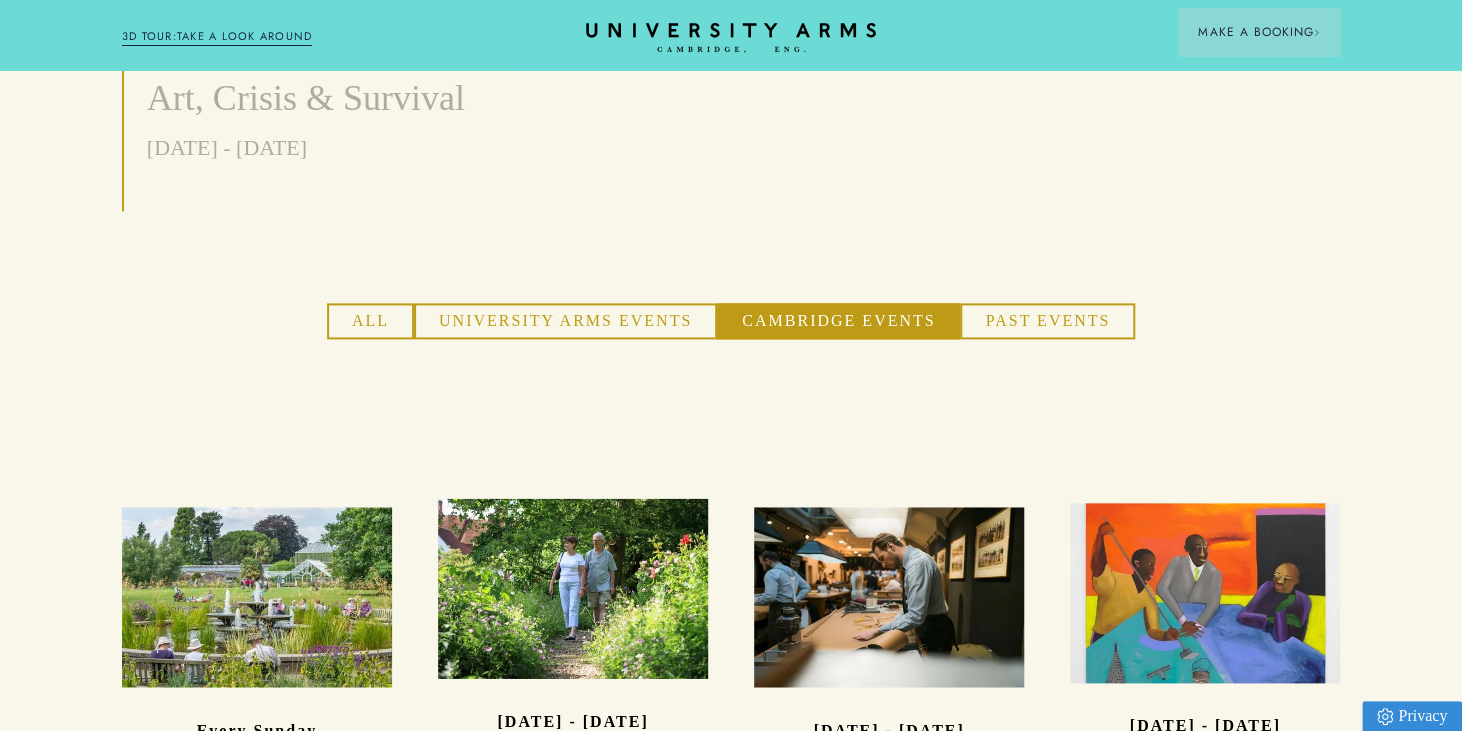 scroll, scrollTop: 1200, scrollLeft: 0, axis: vertical 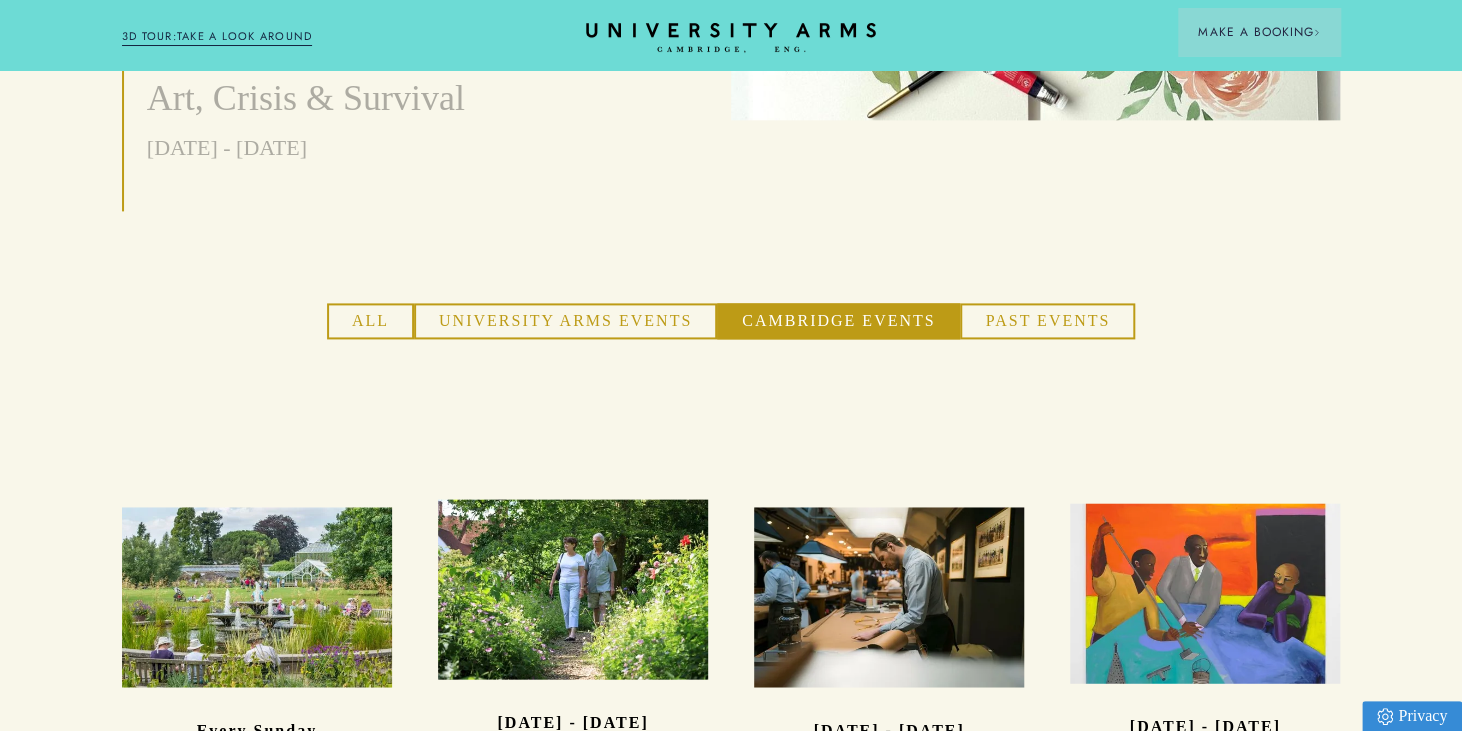 click on "University Arms Events" at bounding box center [565, 321] 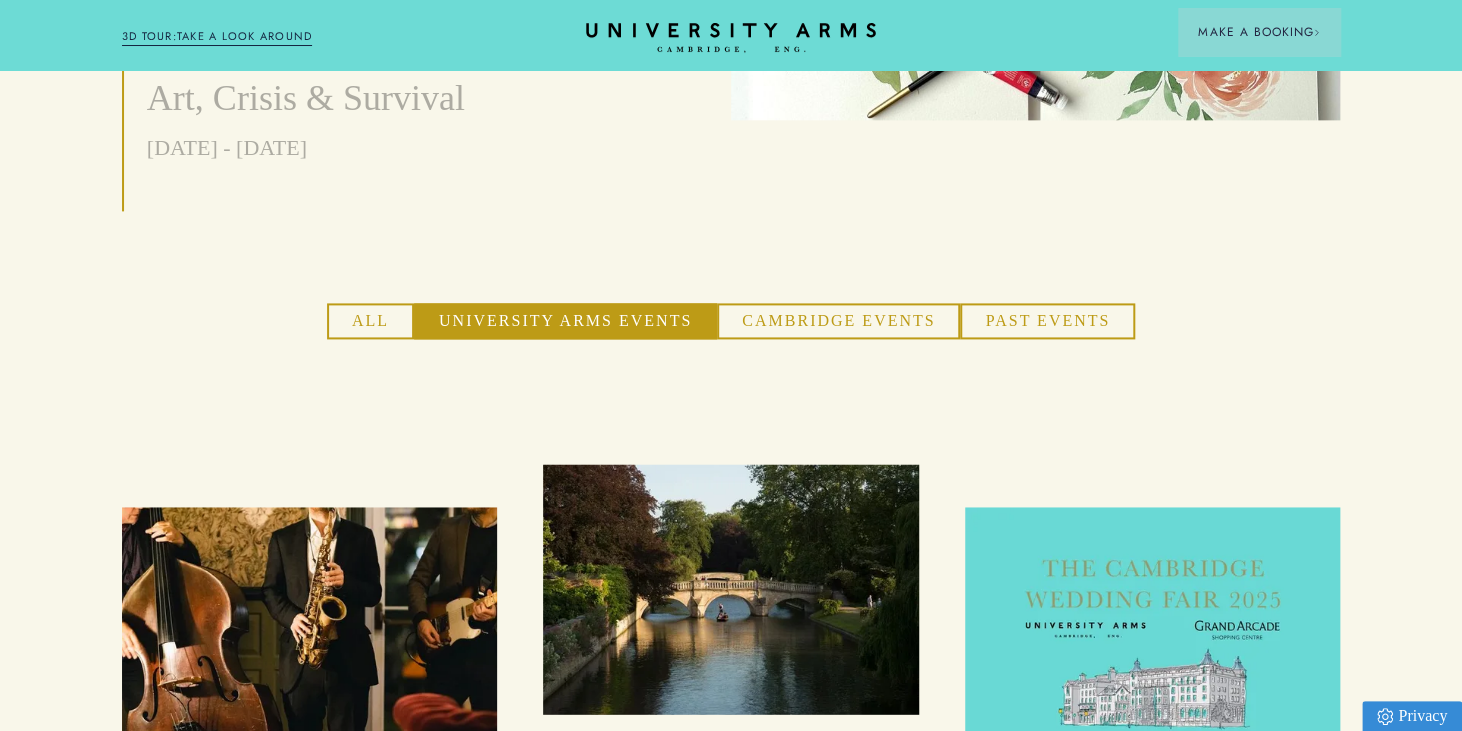 click on "Past Events" at bounding box center [1047, 321] 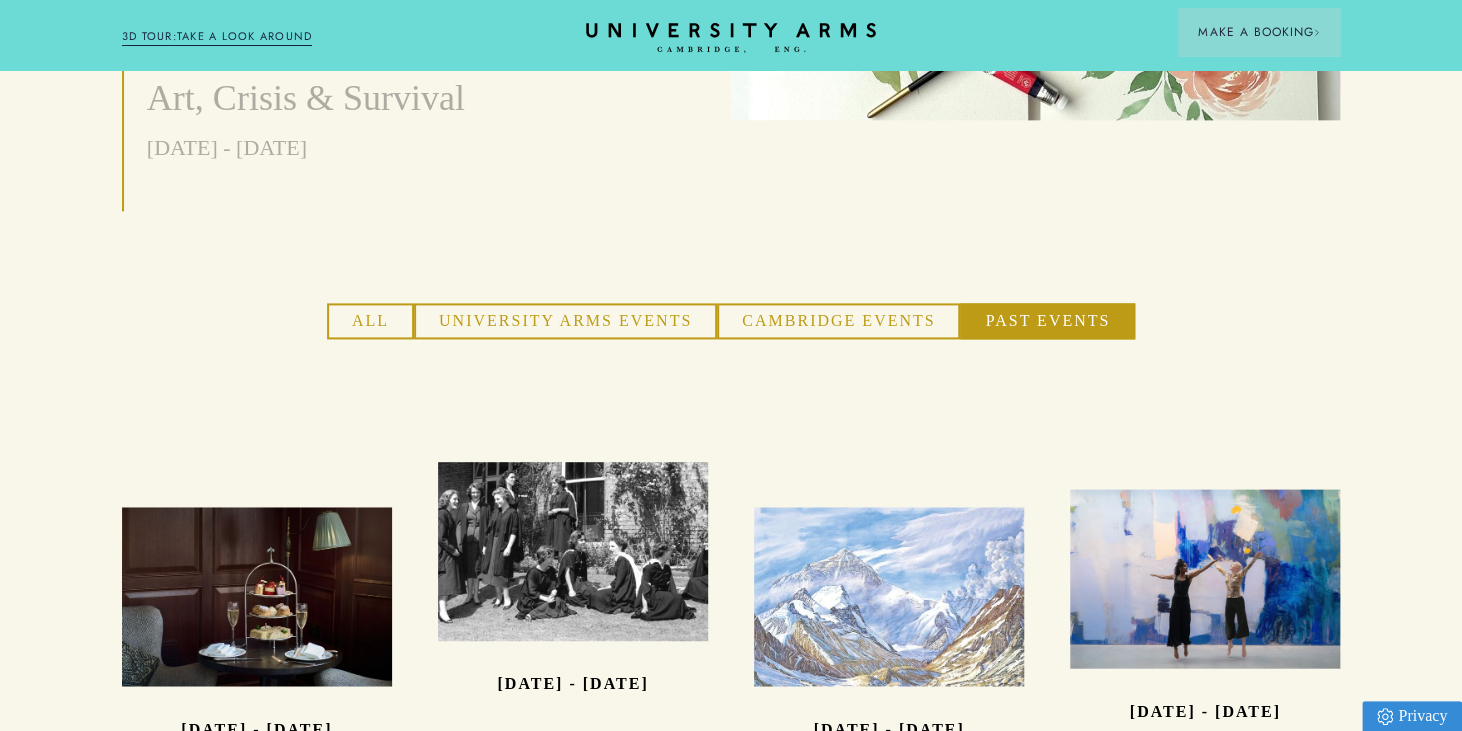 click on "University Arms Events" at bounding box center [565, 321] 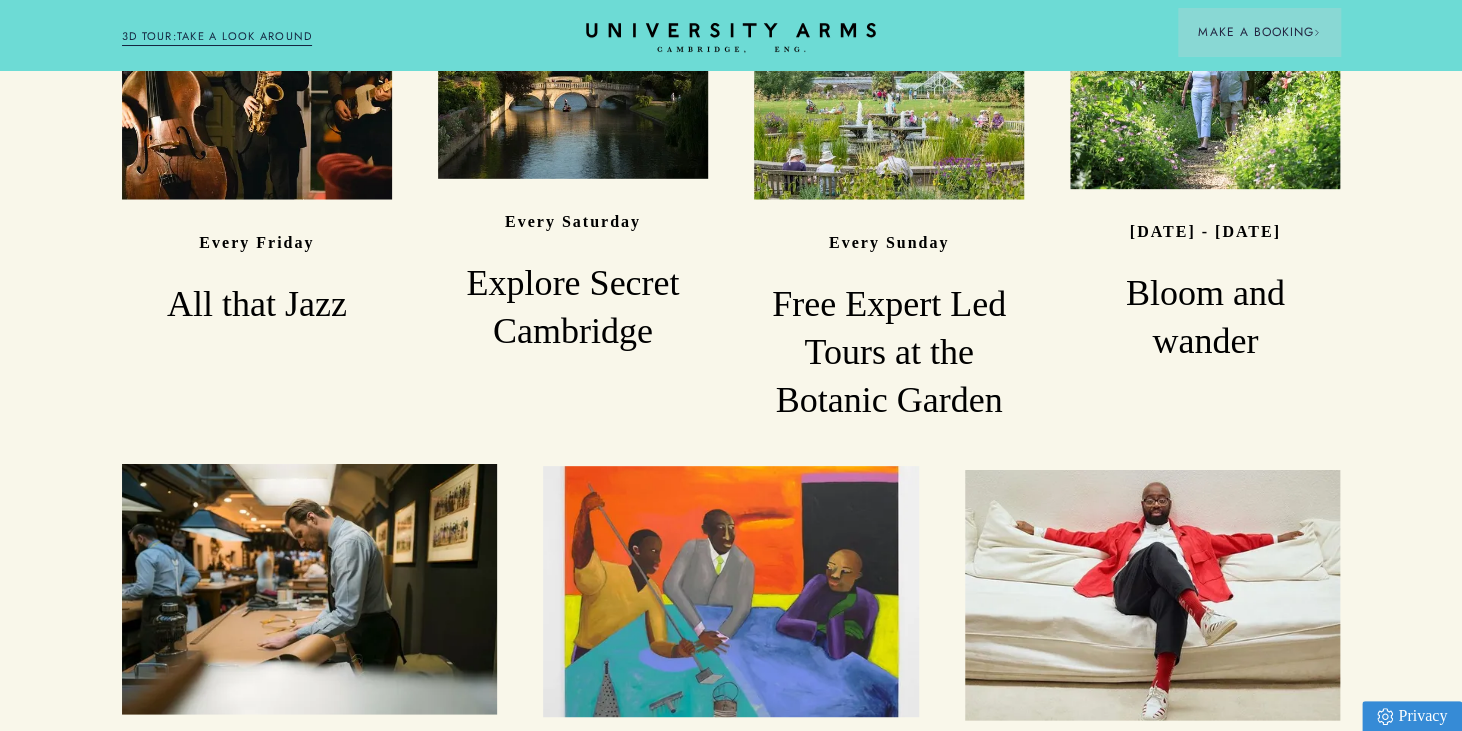 scroll, scrollTop: 1700, scrollLeft: 0, axis: vertical 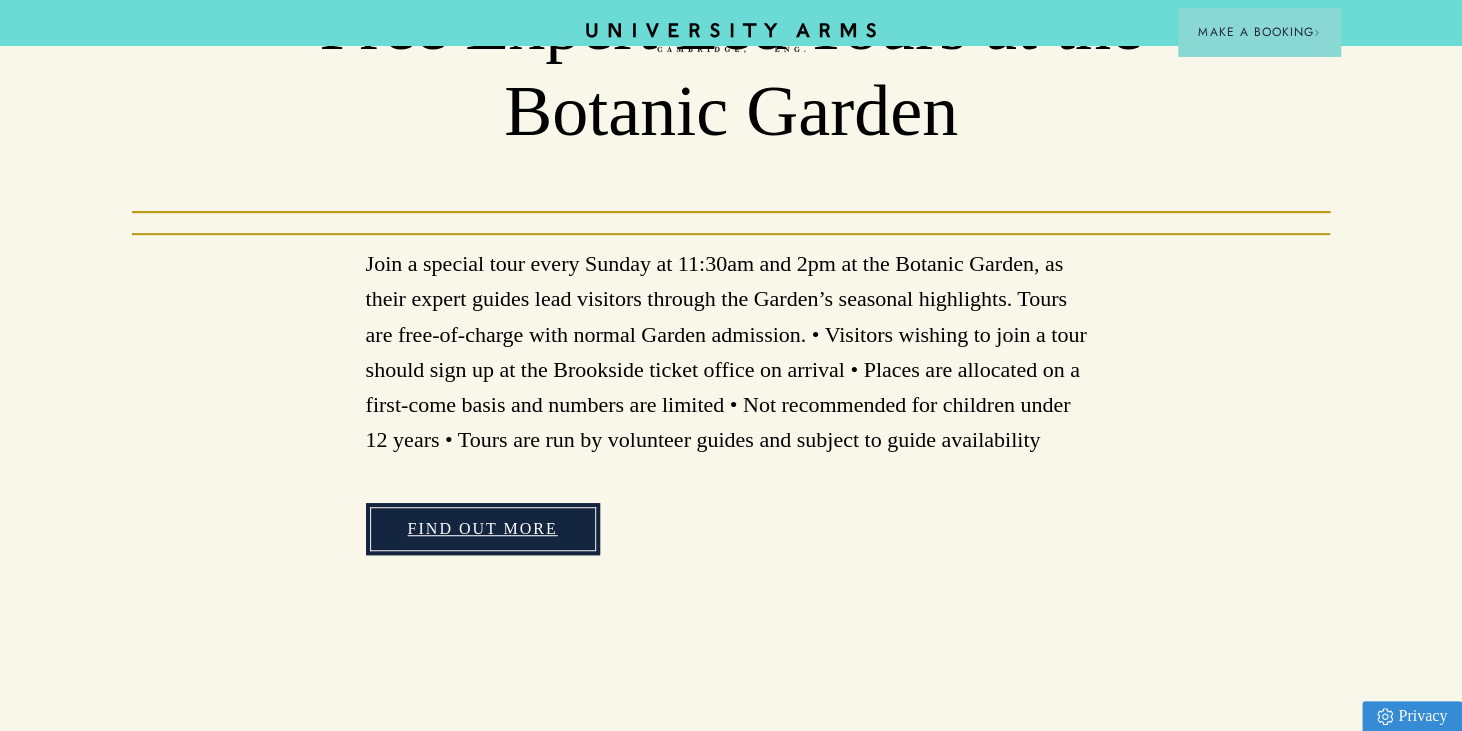 click on "Find Out More" at bounding box center [483, 529] 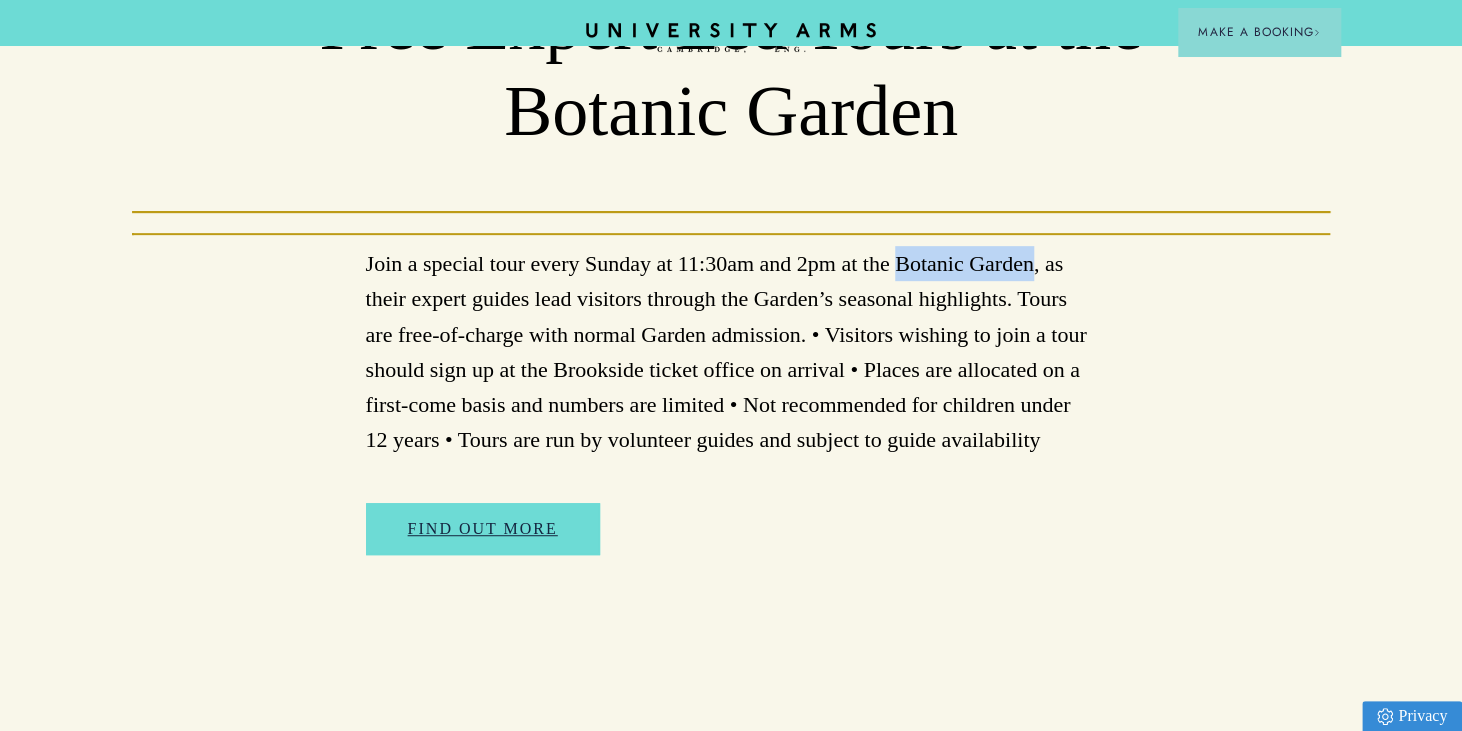 drag, startPoint x: 1026, startPoint y: 262, endPoint x: 901, endPoint y: 257, distance: 125.09996 